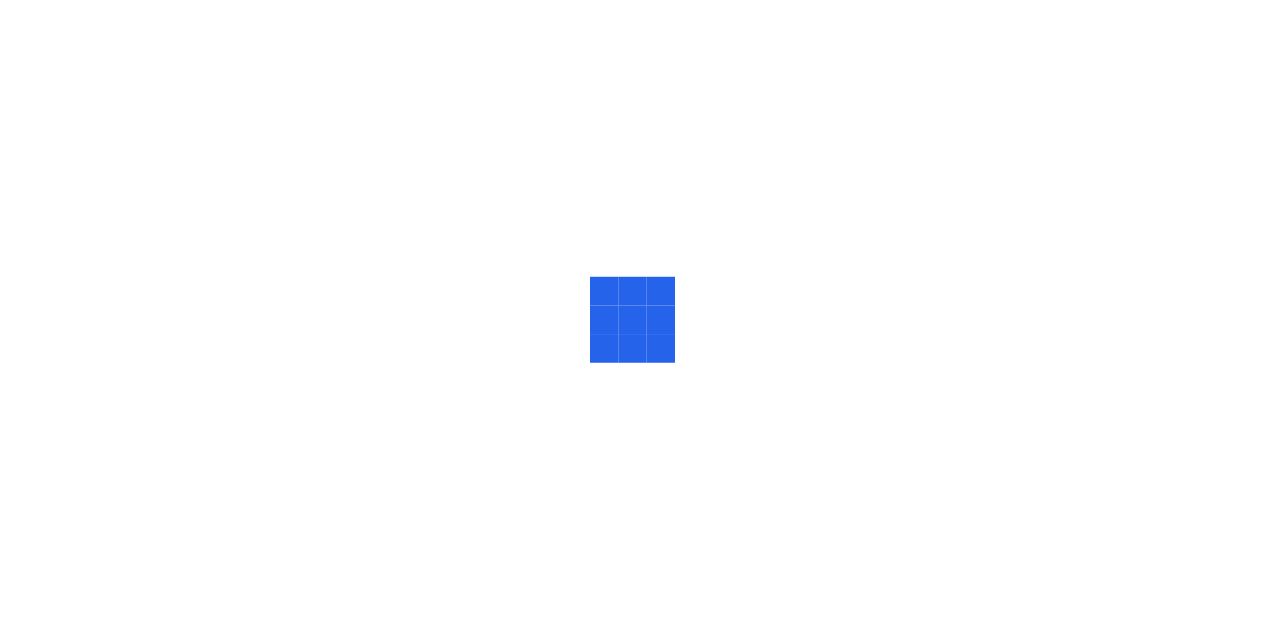 scroll, scrollTop: 0, scrollLeft: 0, axis: both 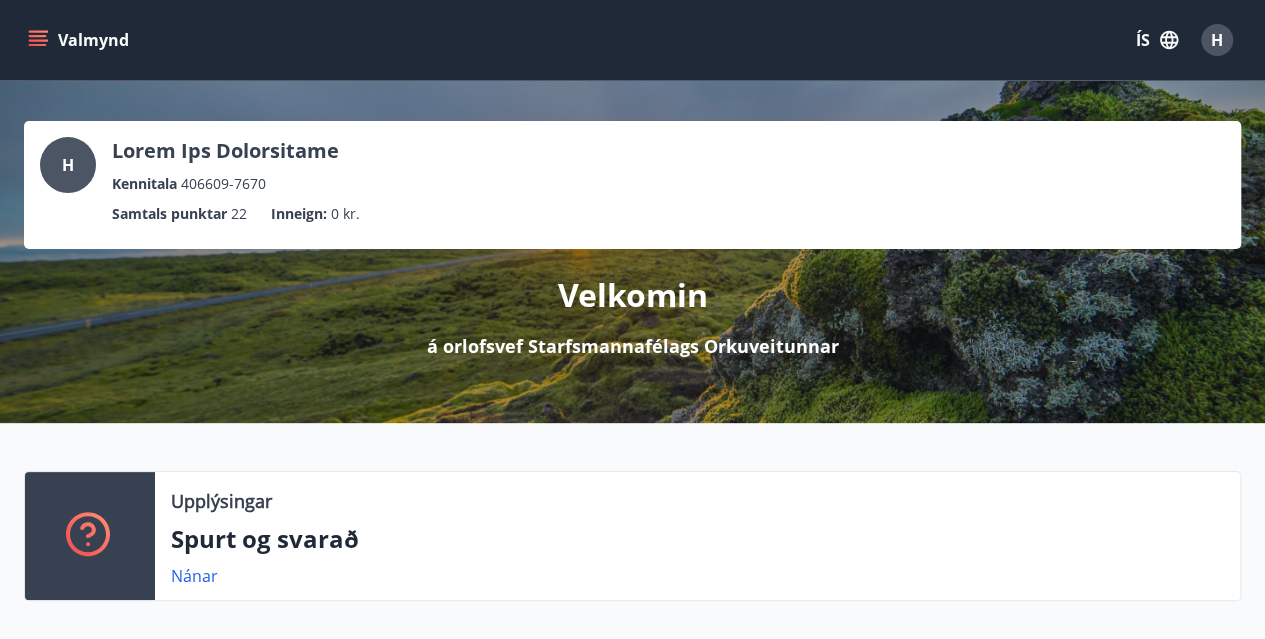click at bounding box center (40, 40) 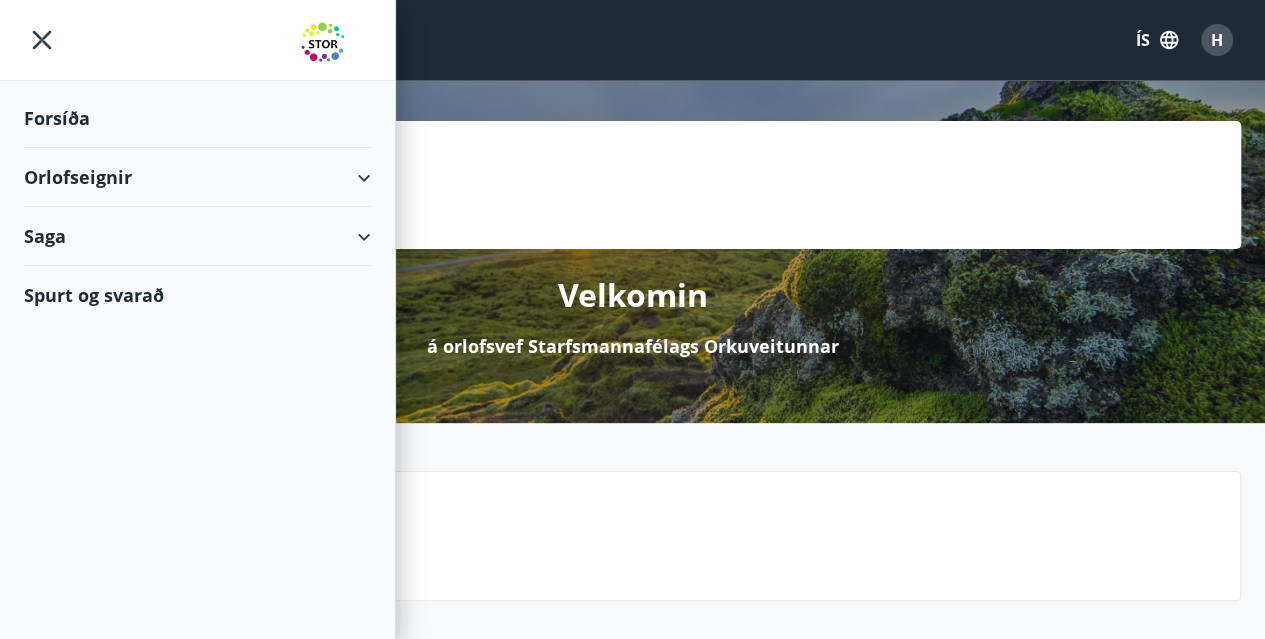 click on "Orlofseignir" at bounding box center (197, 177) 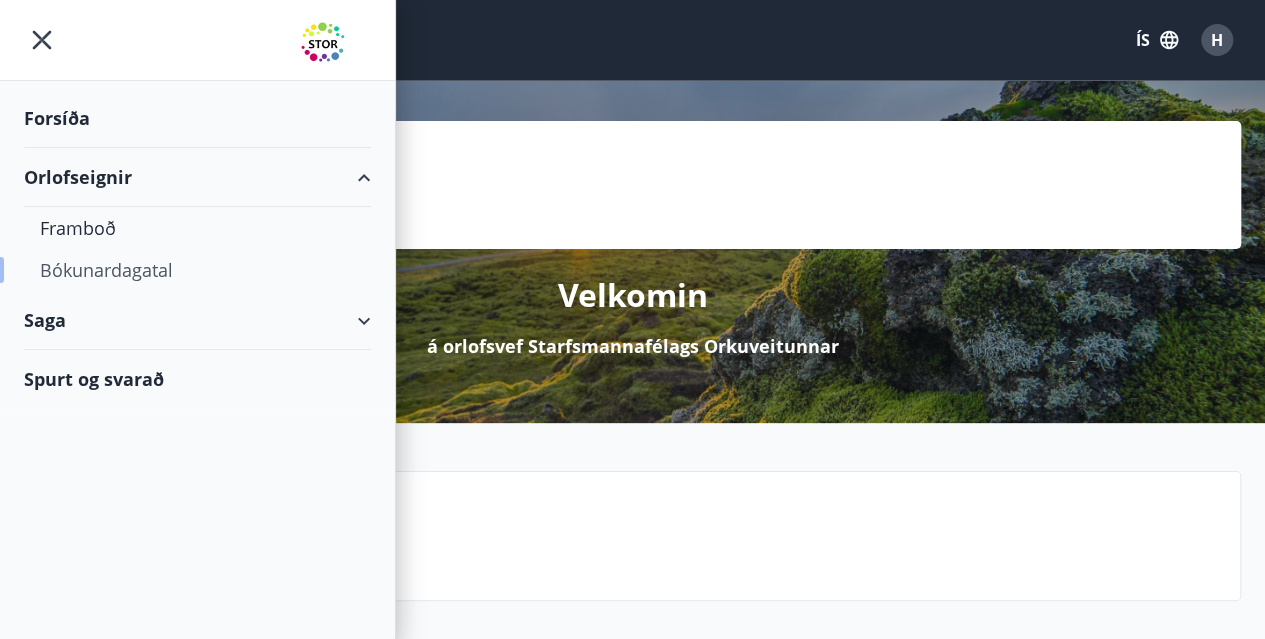 click on "Bókunardagatal" at bounding box center [197, 270] 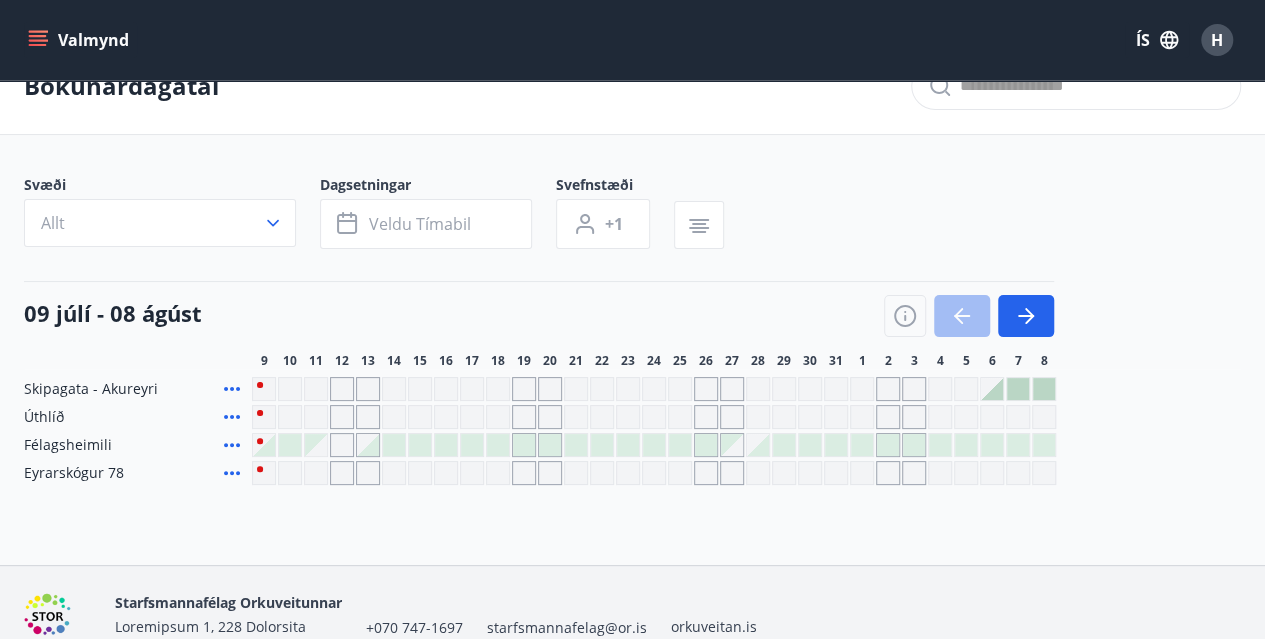 scroll, scrollTop: 0, scrollLeft: 0, axis: both 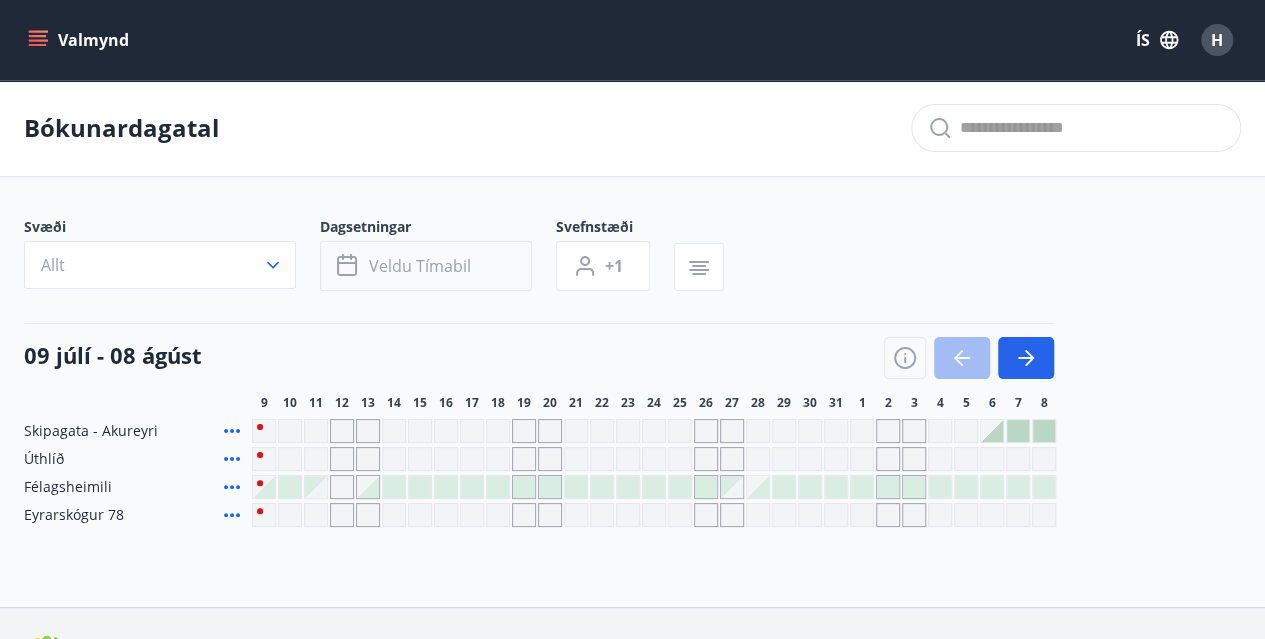 click on "Veldu tímabil" at bounding box center (420, 266) 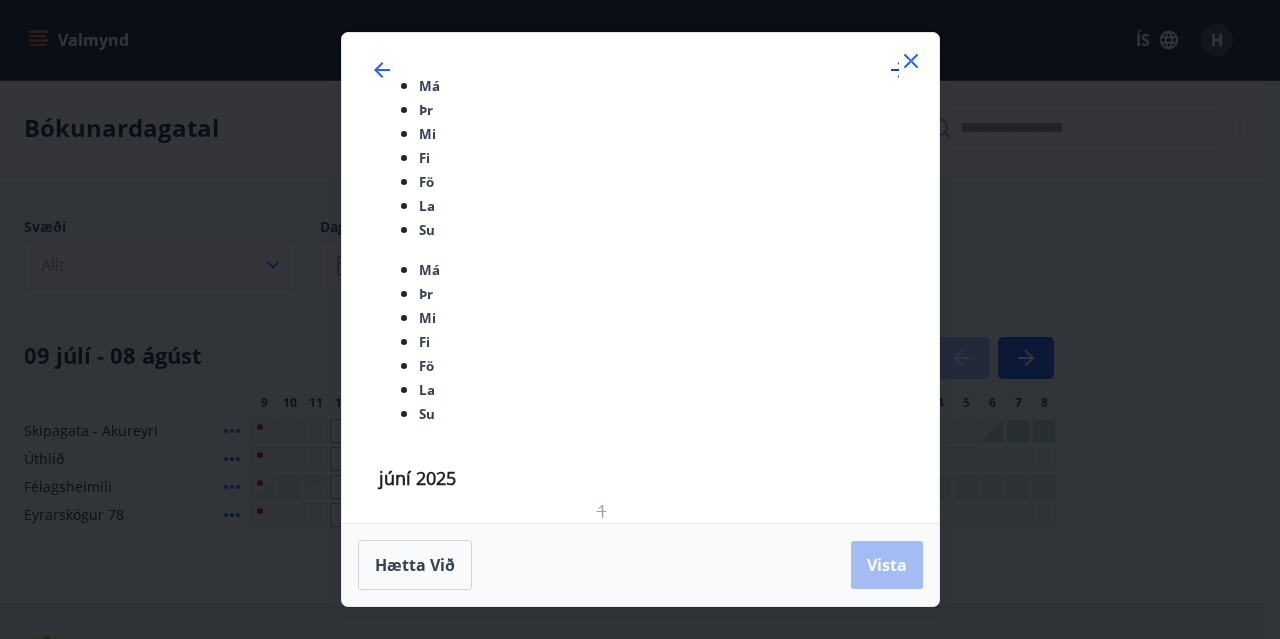 click at bounding box center [899, 70] 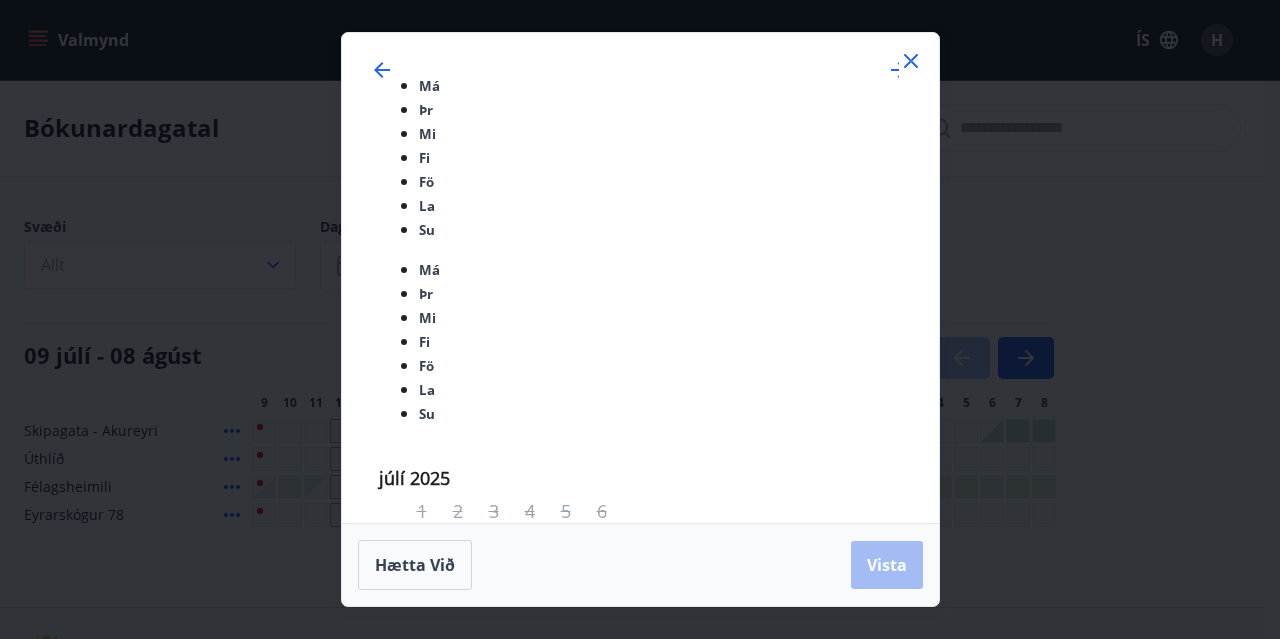 click on "1" at bounding box center (398, 1167) 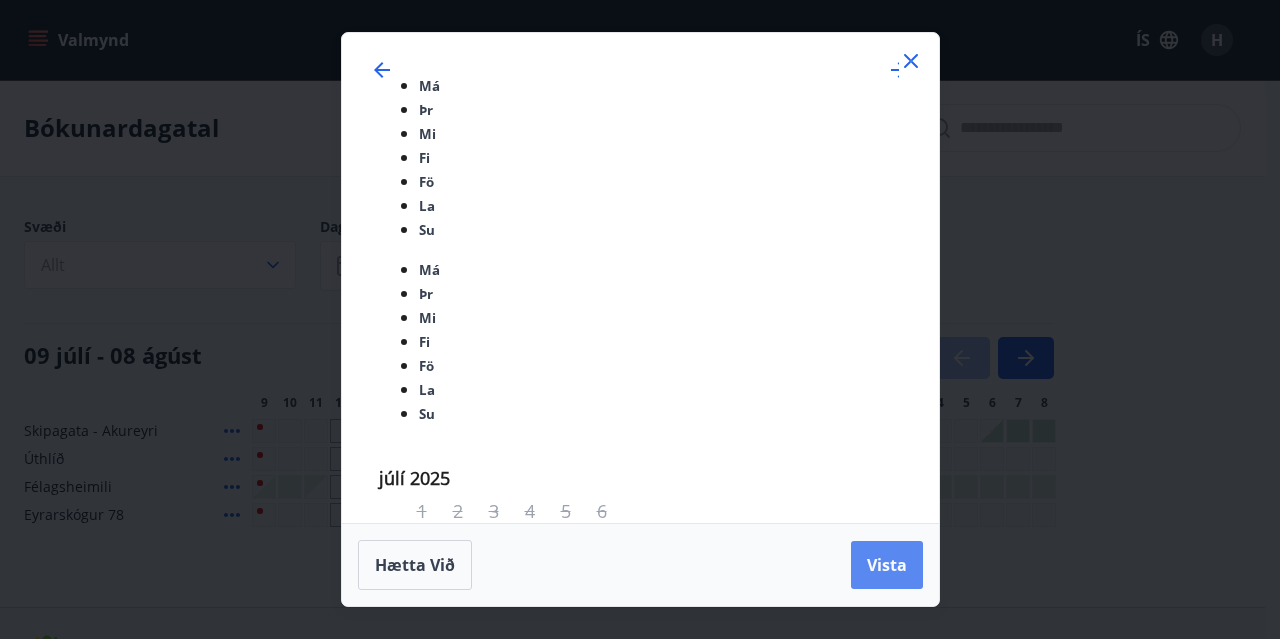 click on "Vista" at bounding box center [887, 565] 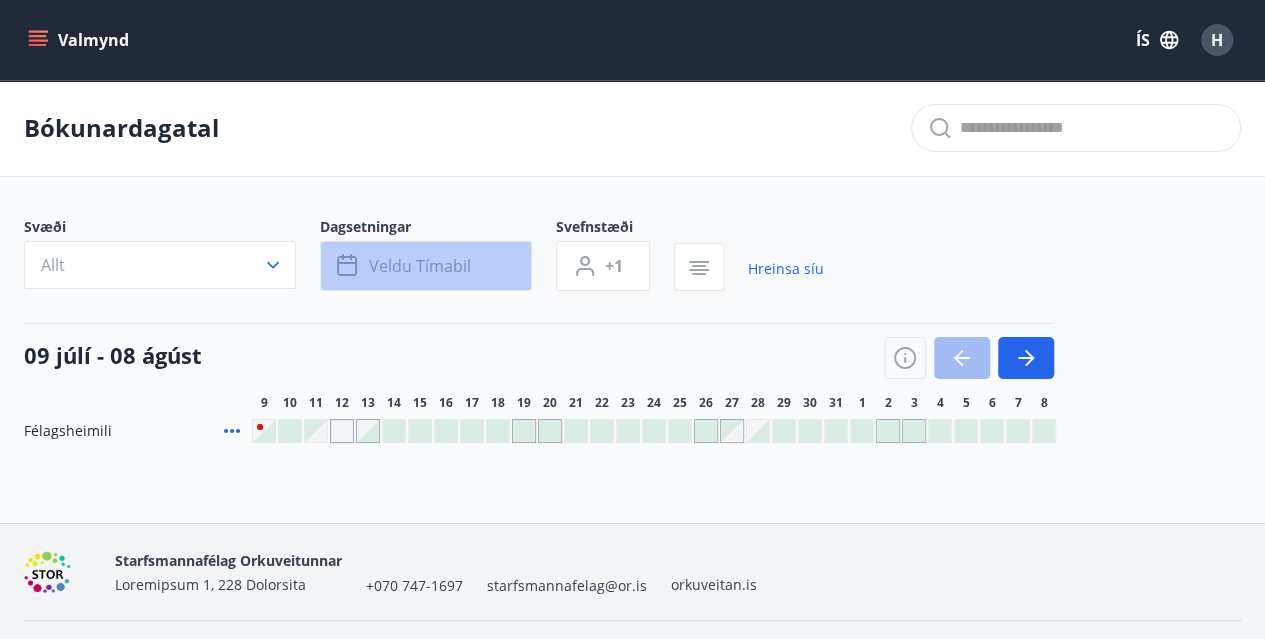 click on "Veldu tímabil" at bounding box center [420, 266] 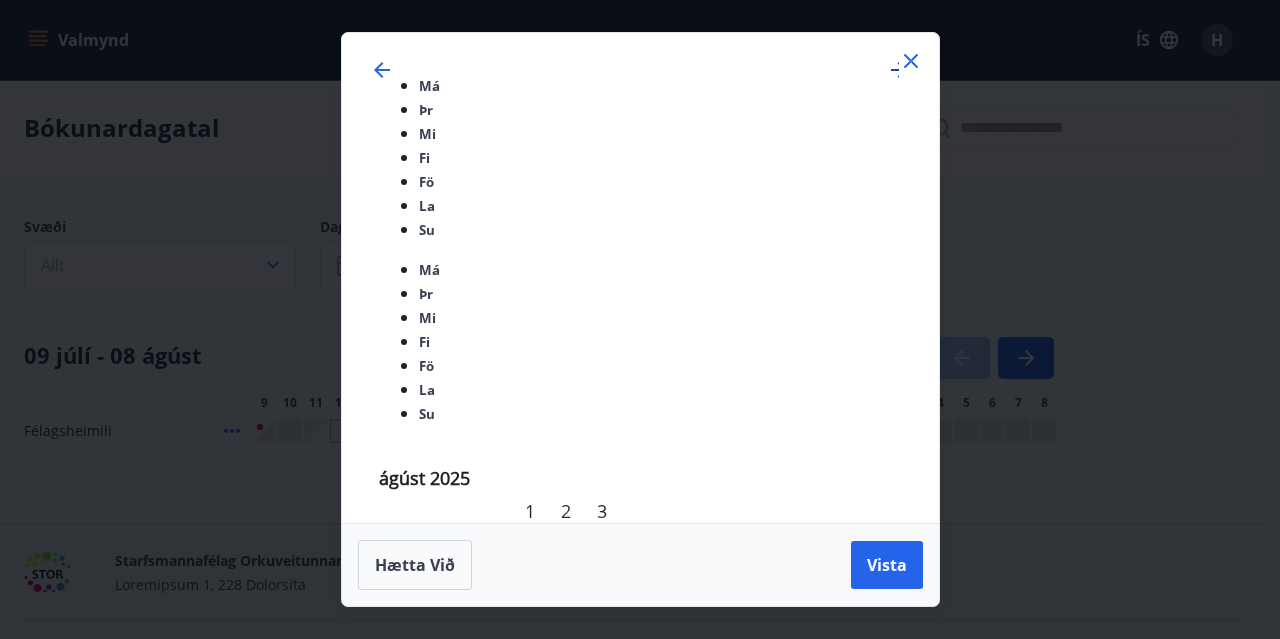click at bounding box center (899, 70) 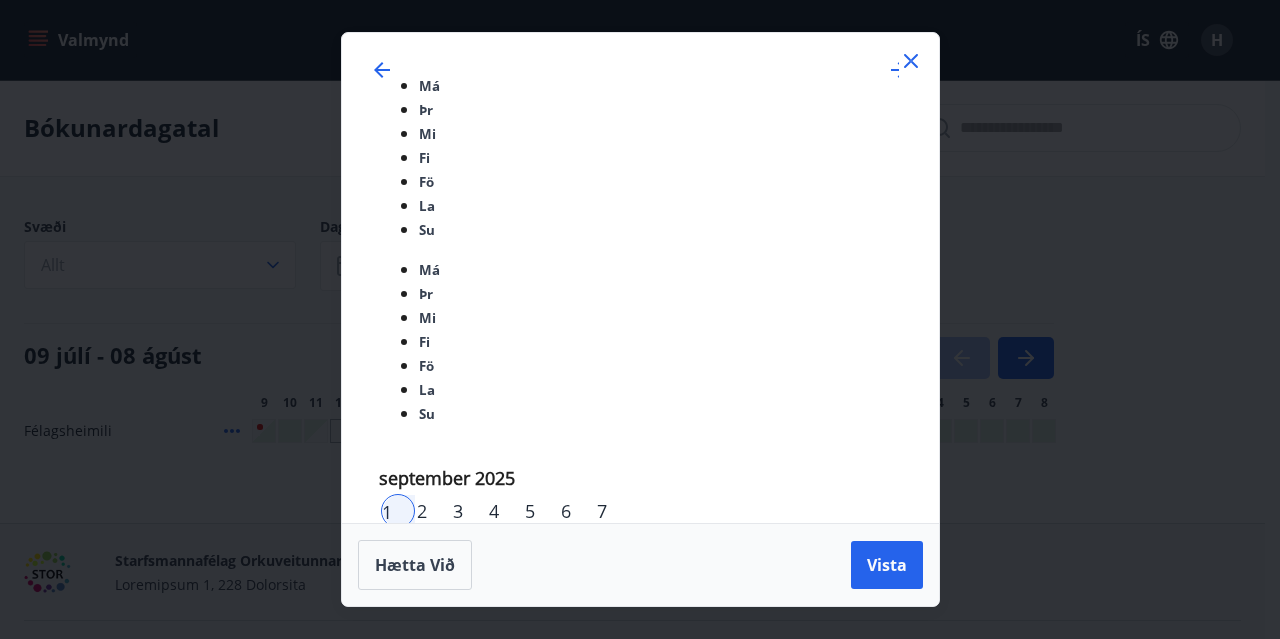 click on "30" at bounding box center [614, 1311] 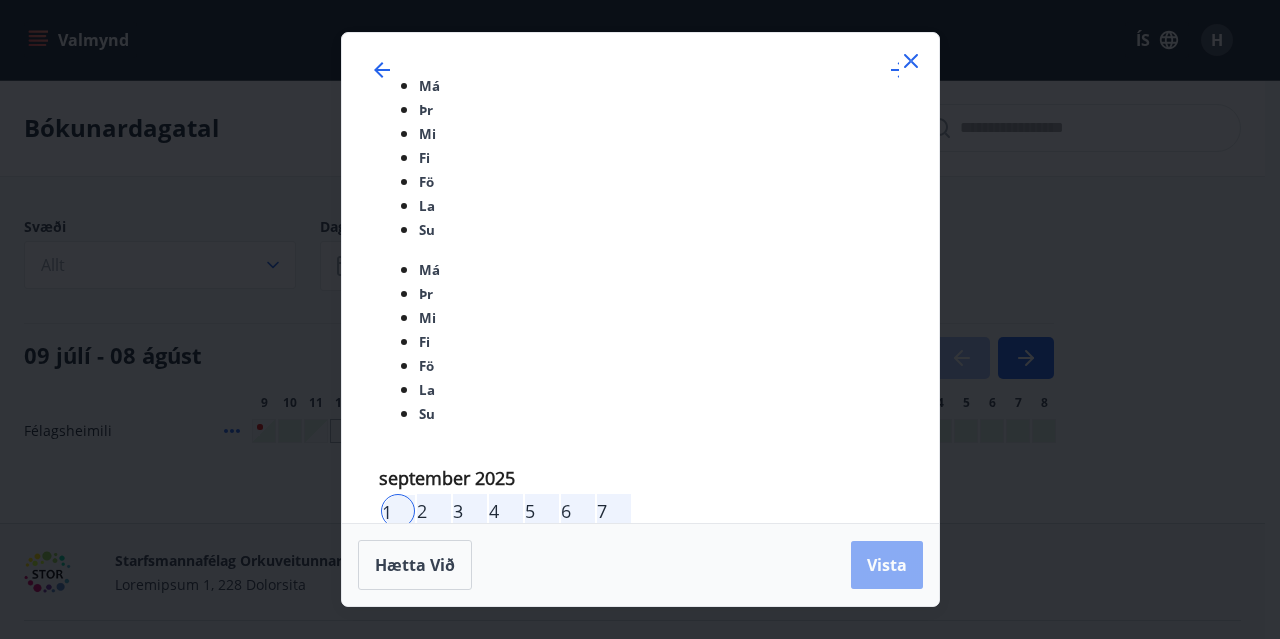 click on "Vista" at bounding box center (887, 565) 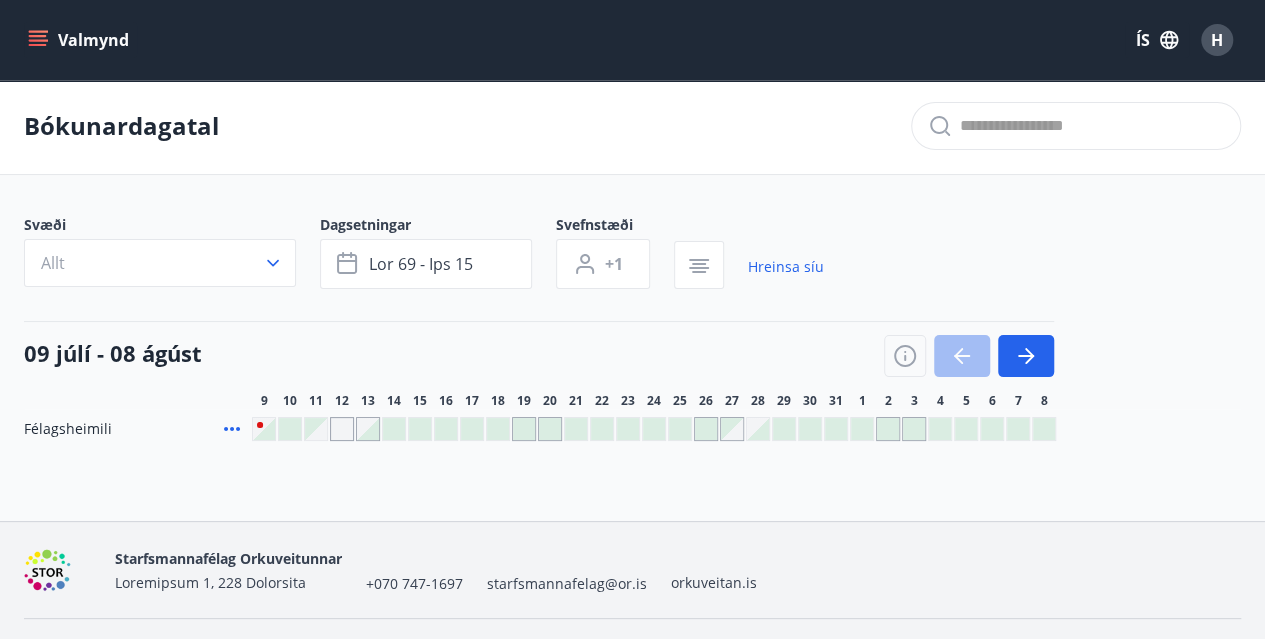 scroll, scrollTop: 0, scrollLeft: 0, axis: both 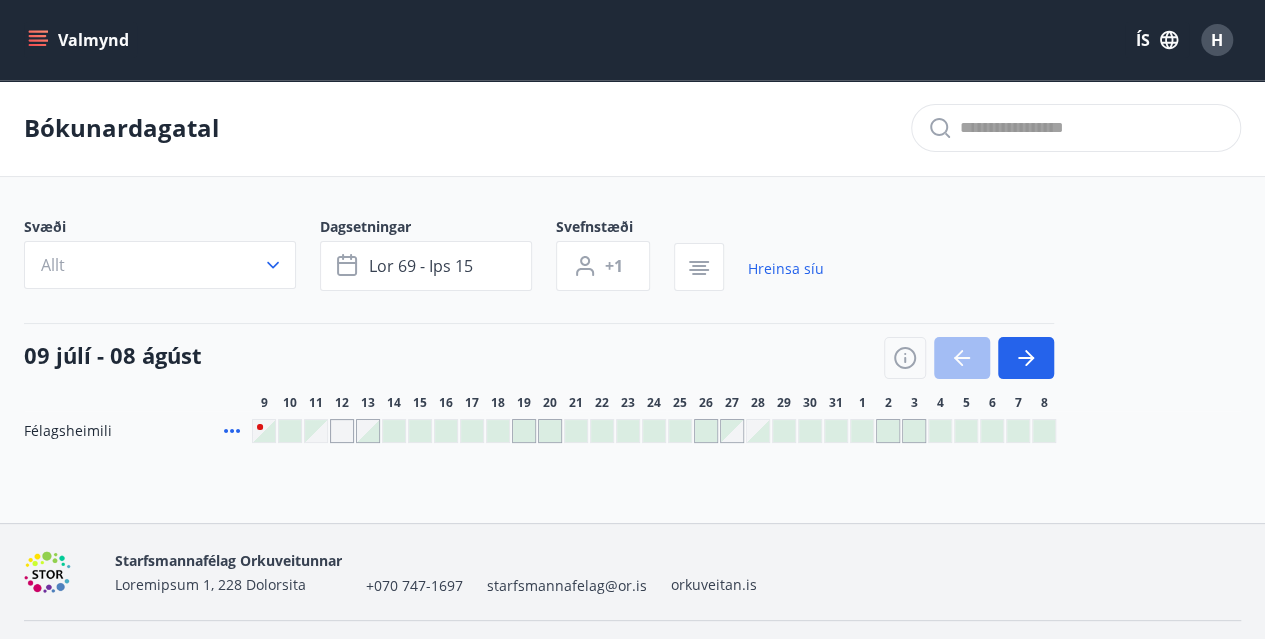 click on "Valmynd" at bounding box center (80, 40) 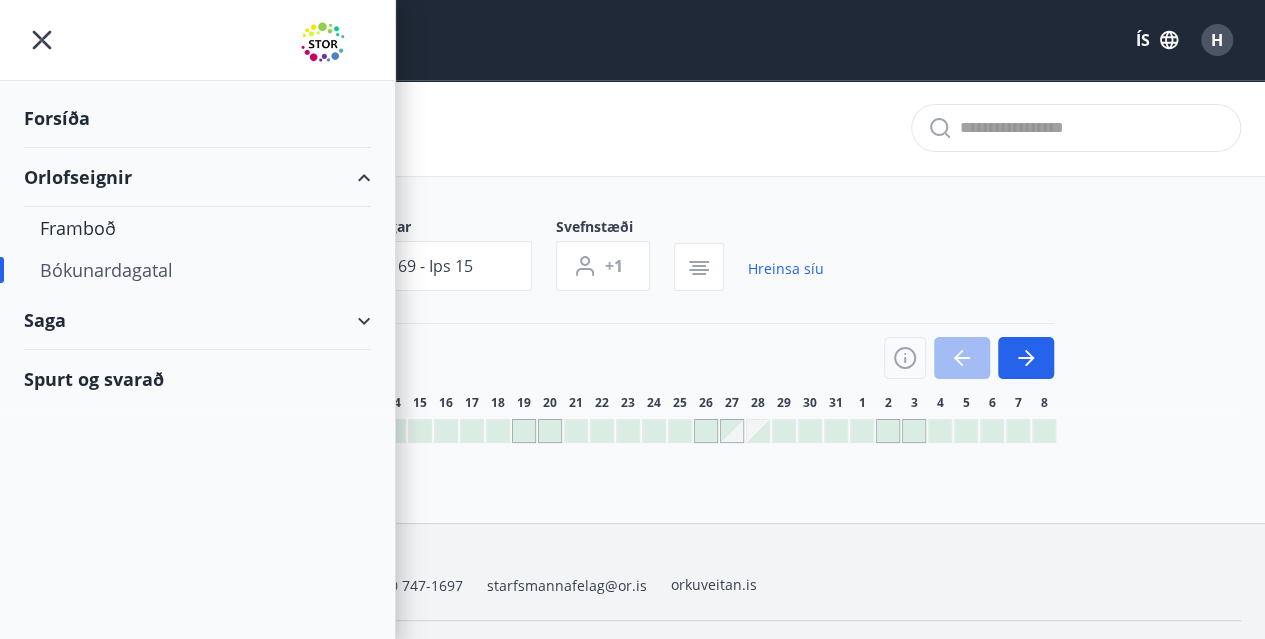 click on "Bókunardagatal" at bounding box center [197, 270] 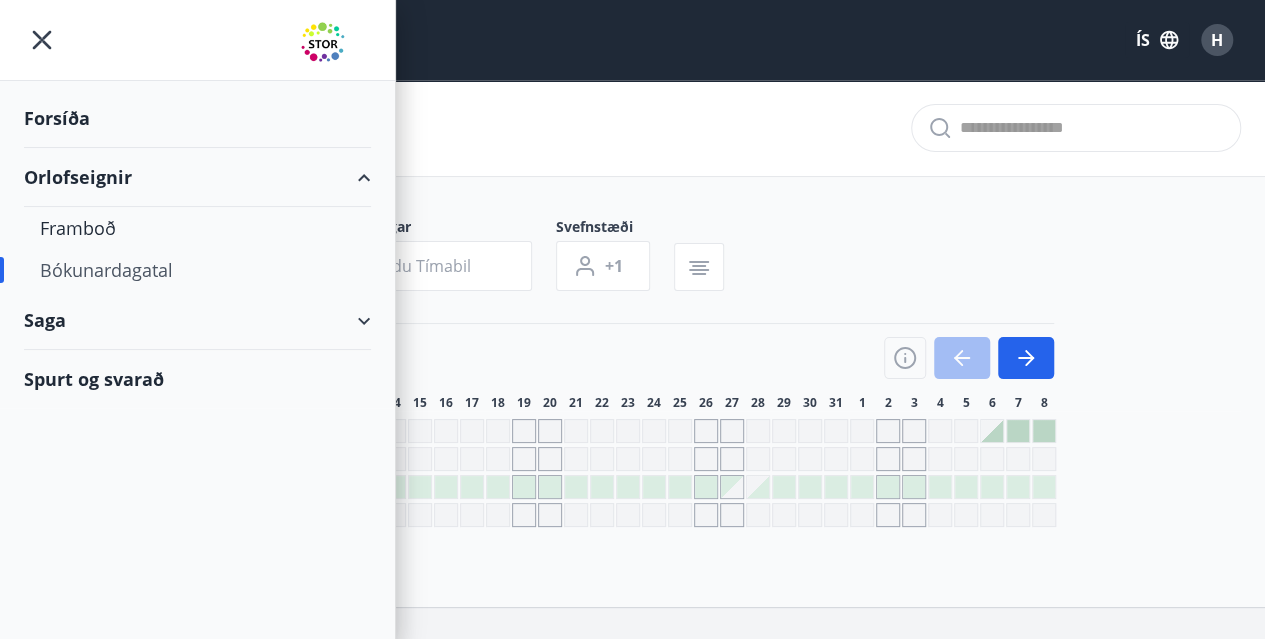 click on "Svæði Allt Dagsetningar Veldu tímabil Svefnstæði +1" at bounding box center (632, 258) 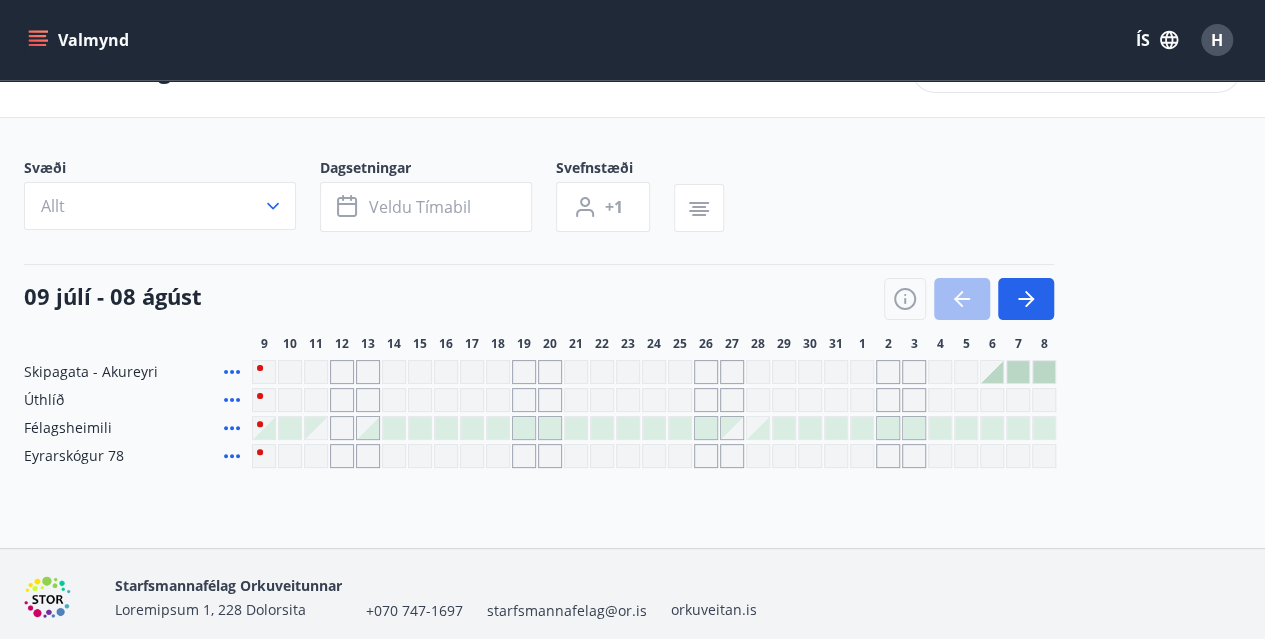 scroll, scrollTop: 100, scrollLeft: 0, axis: vertical 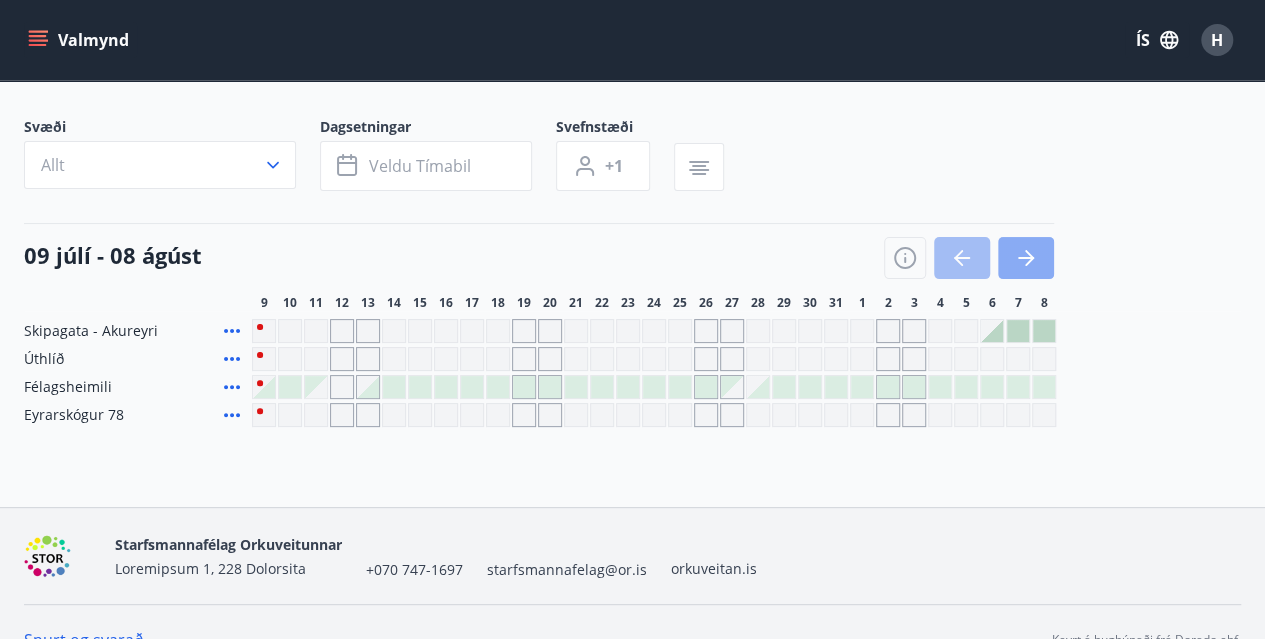 click at bounding box center (1029, 258) 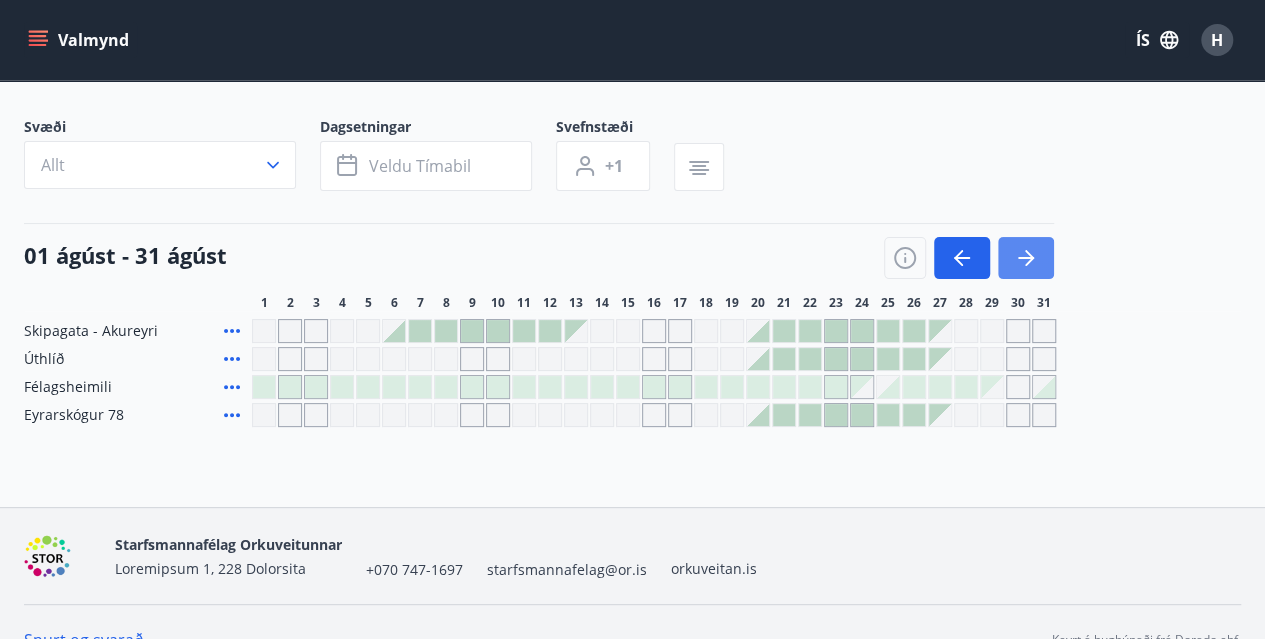 click at bounding box center (1029, 258) 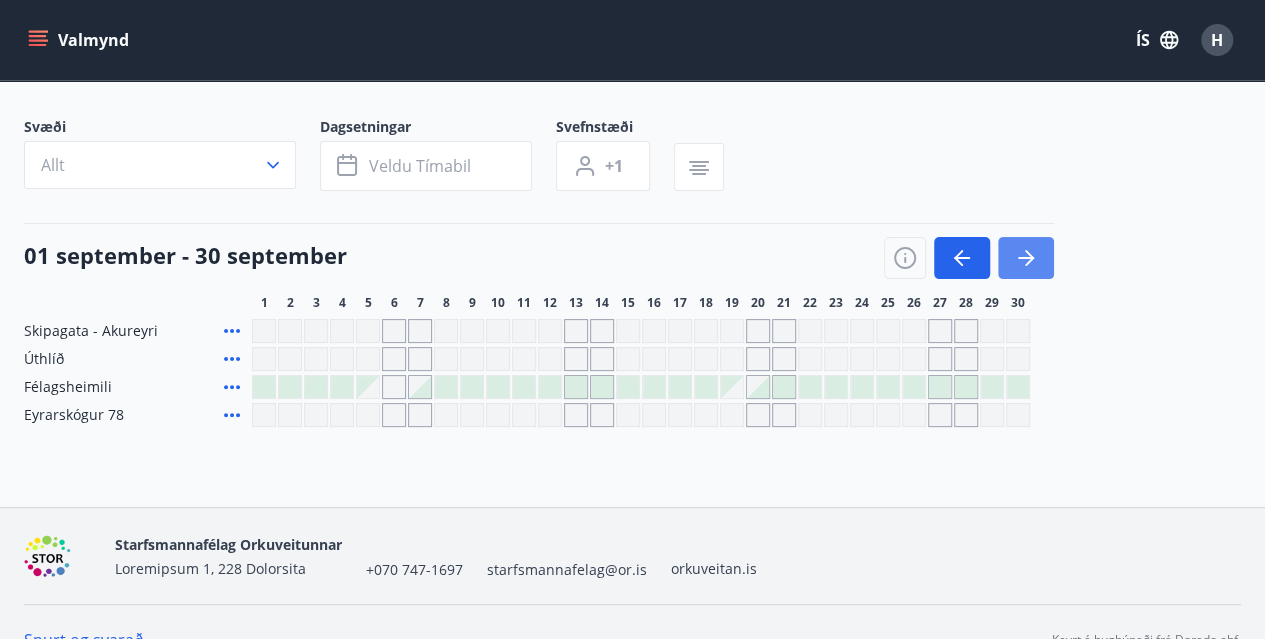 click at bounding box center (1026, 258) 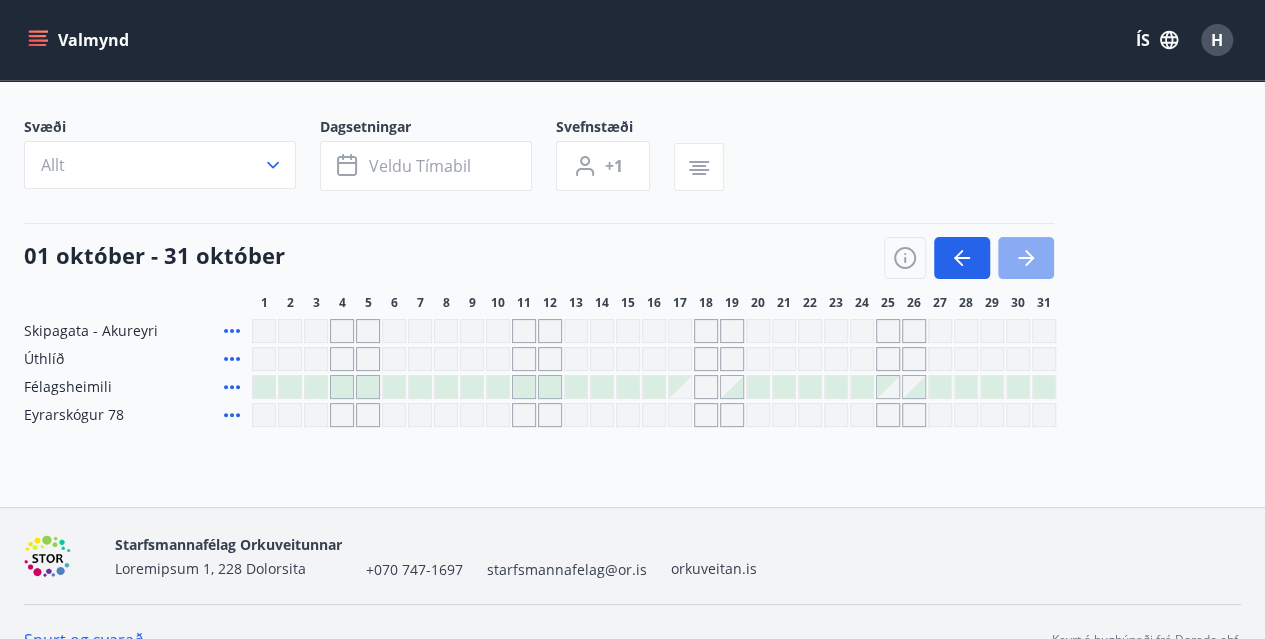 click at bounding box center (1026, 258) 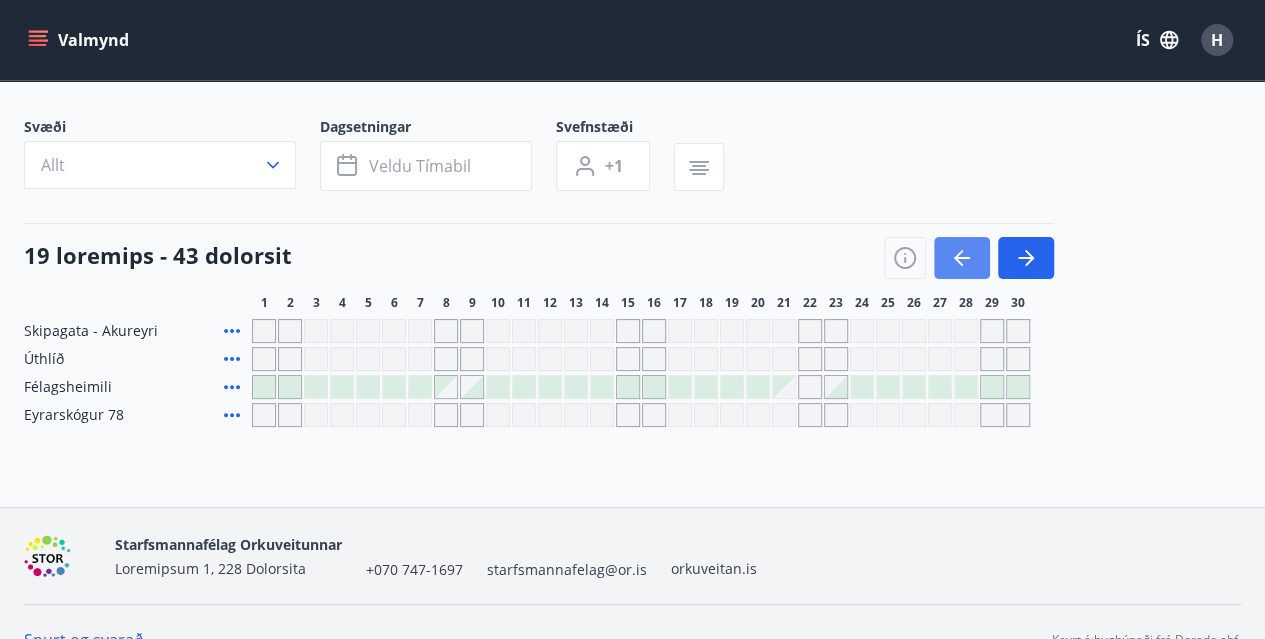 click at bounding box center [962, 258] 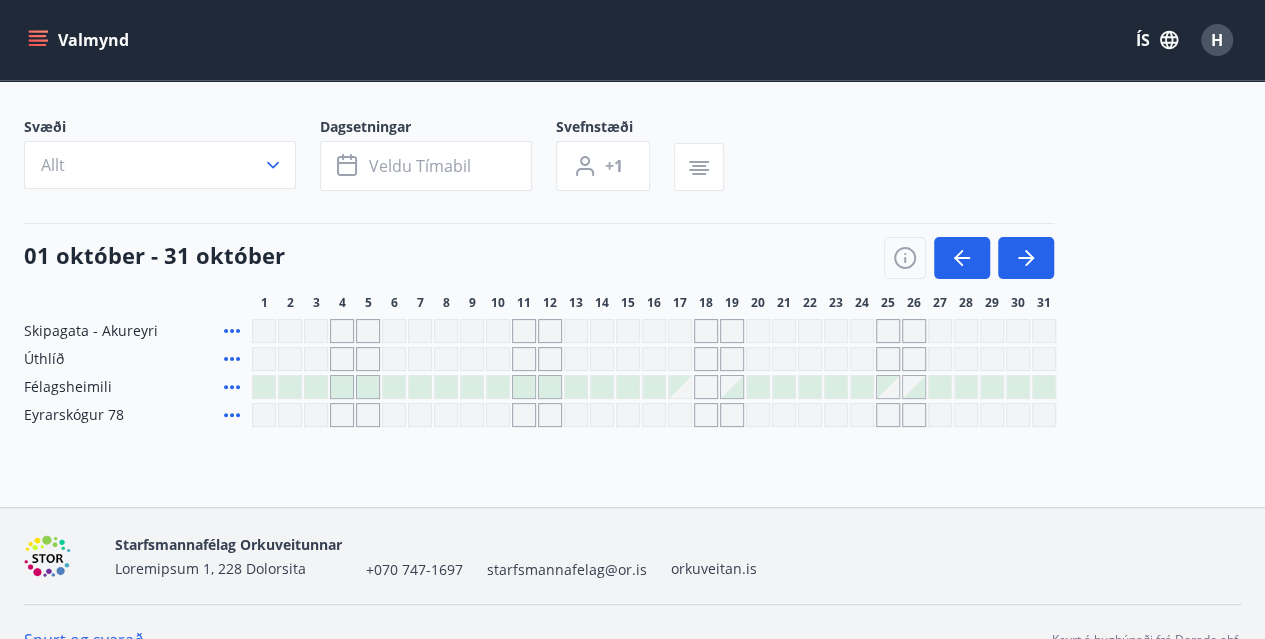 click at bounding box center (888, 331) 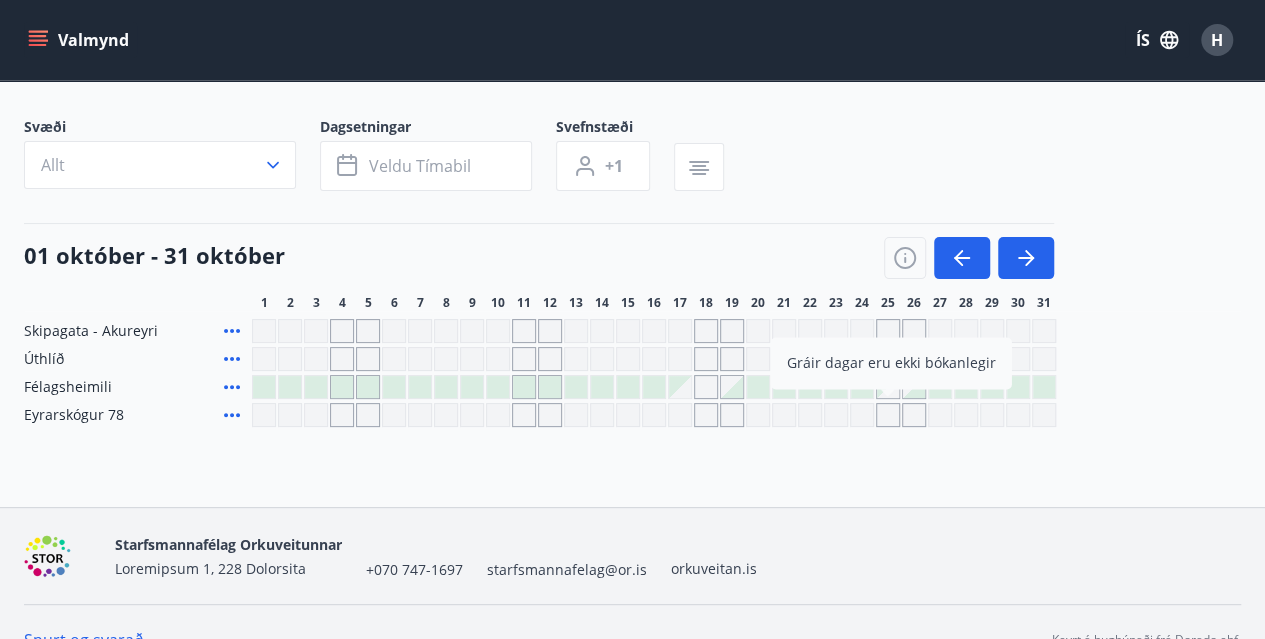 click at bounding box center (966, 331) 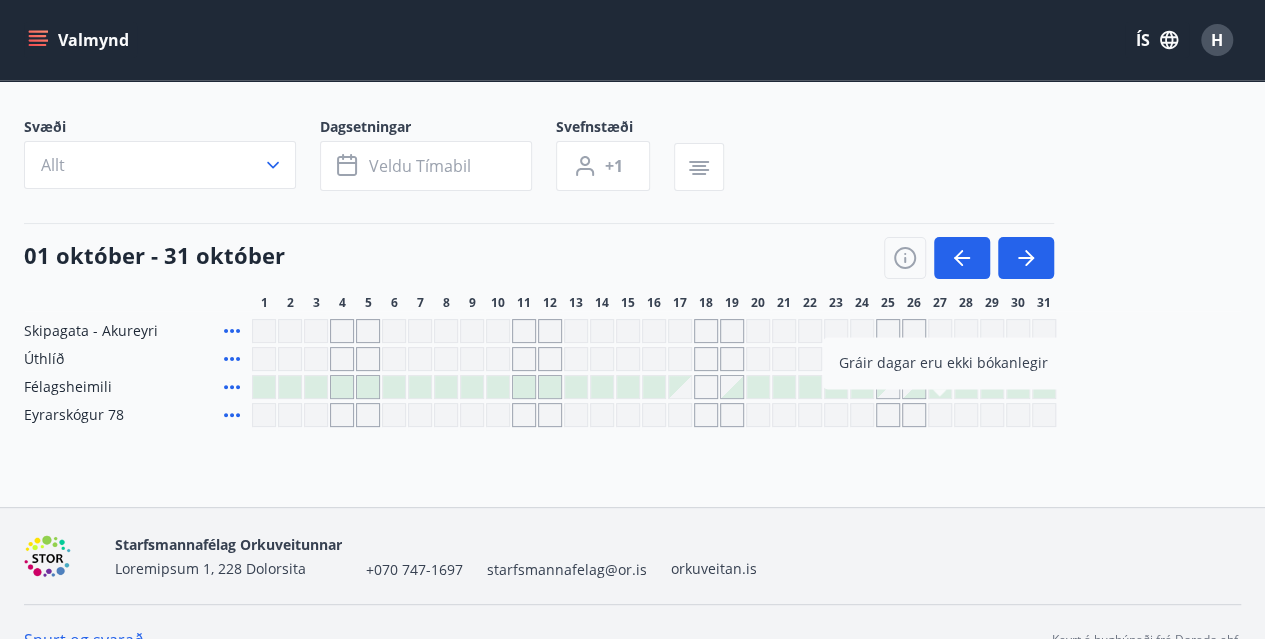 click on "Valmynd" at bounding box center (80, 40) 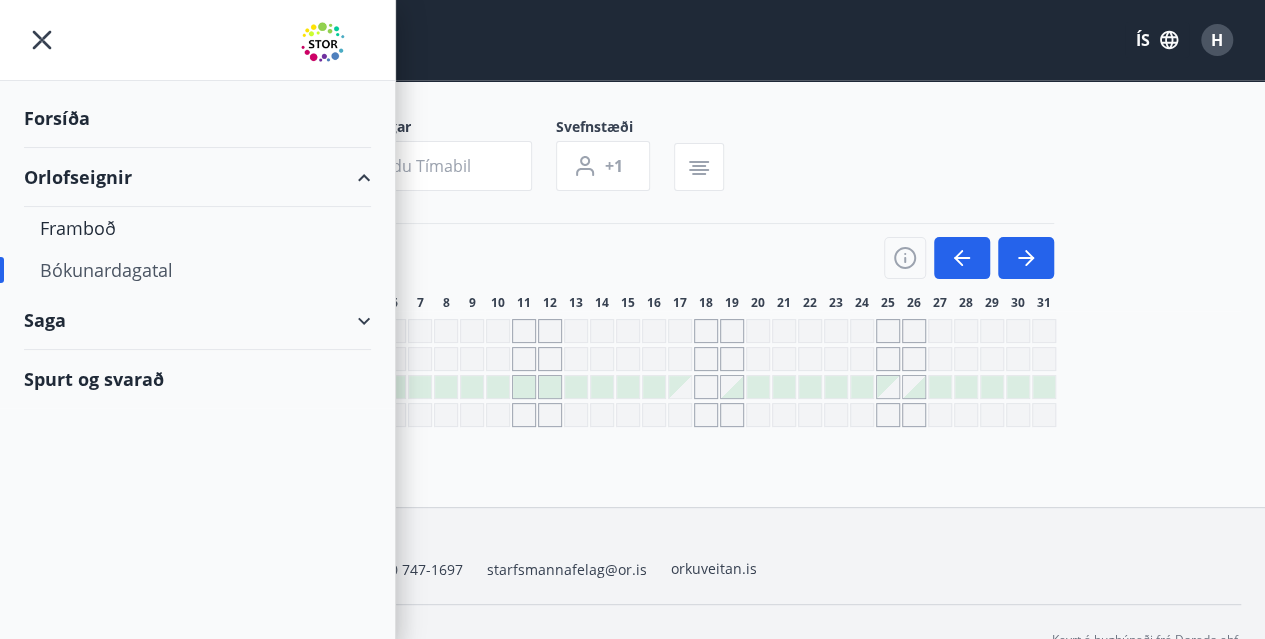 click on "Bókunardagatal" at bounding box center (197, 270) 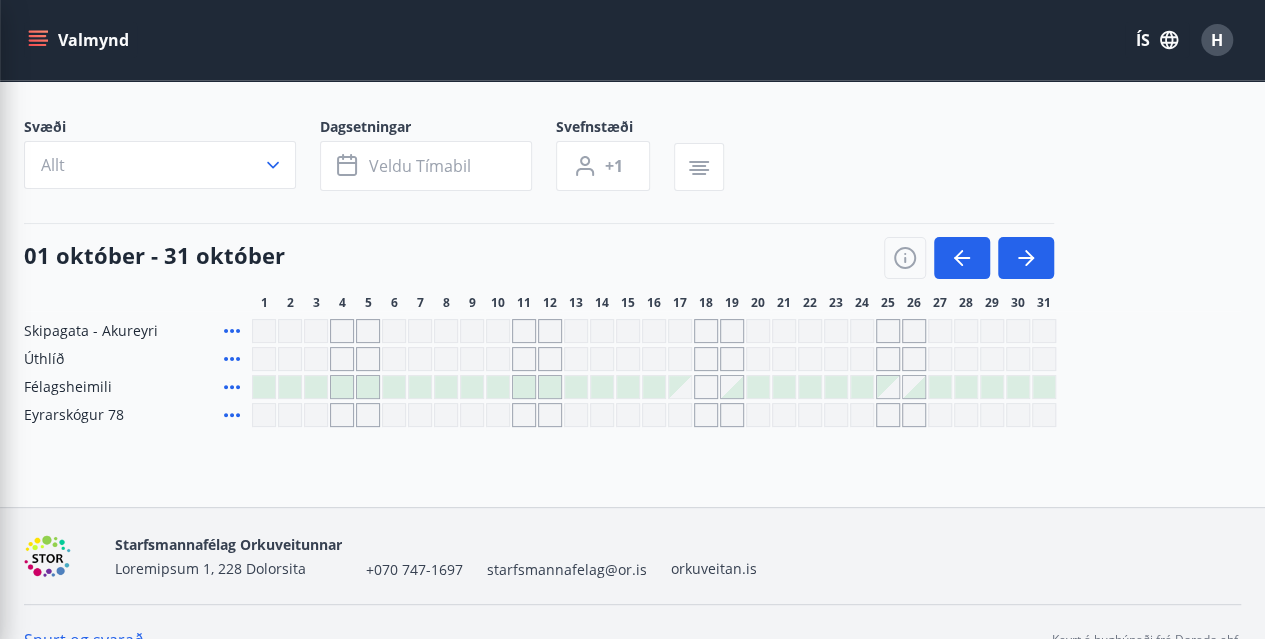 click on "01 október - 31 október" at bounding box center [539, 251] 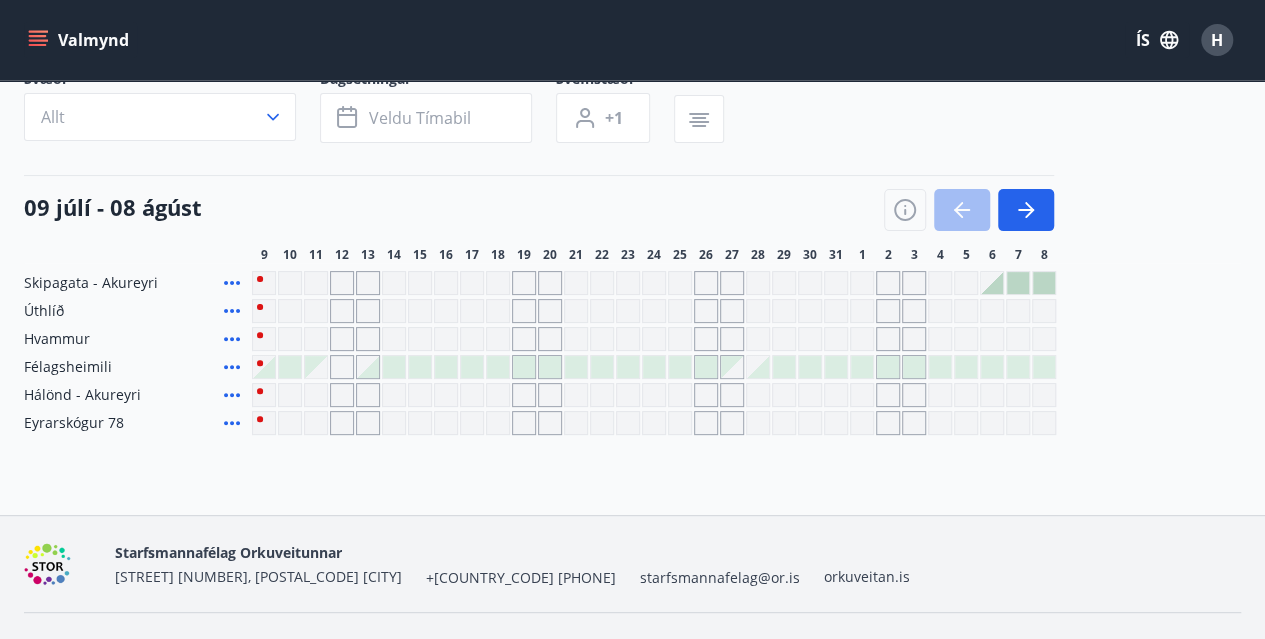 scroll, scrollTop: 190, scrollLeft: 0, axis: vertical 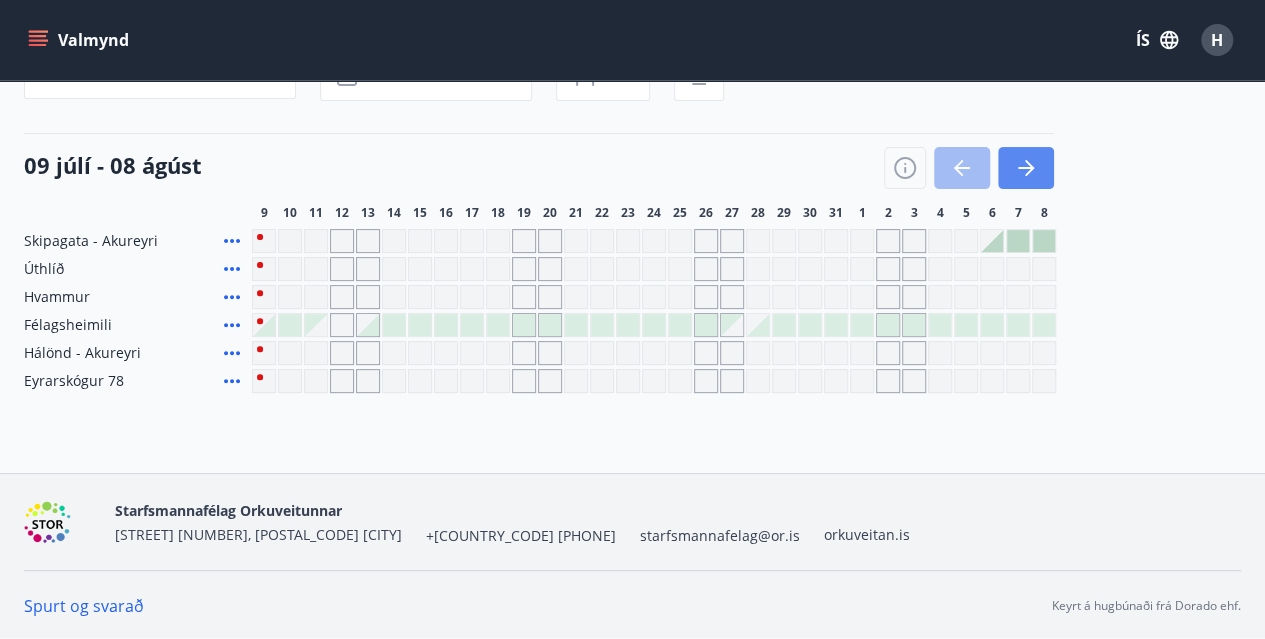 click at bounding box center [1026, 168] 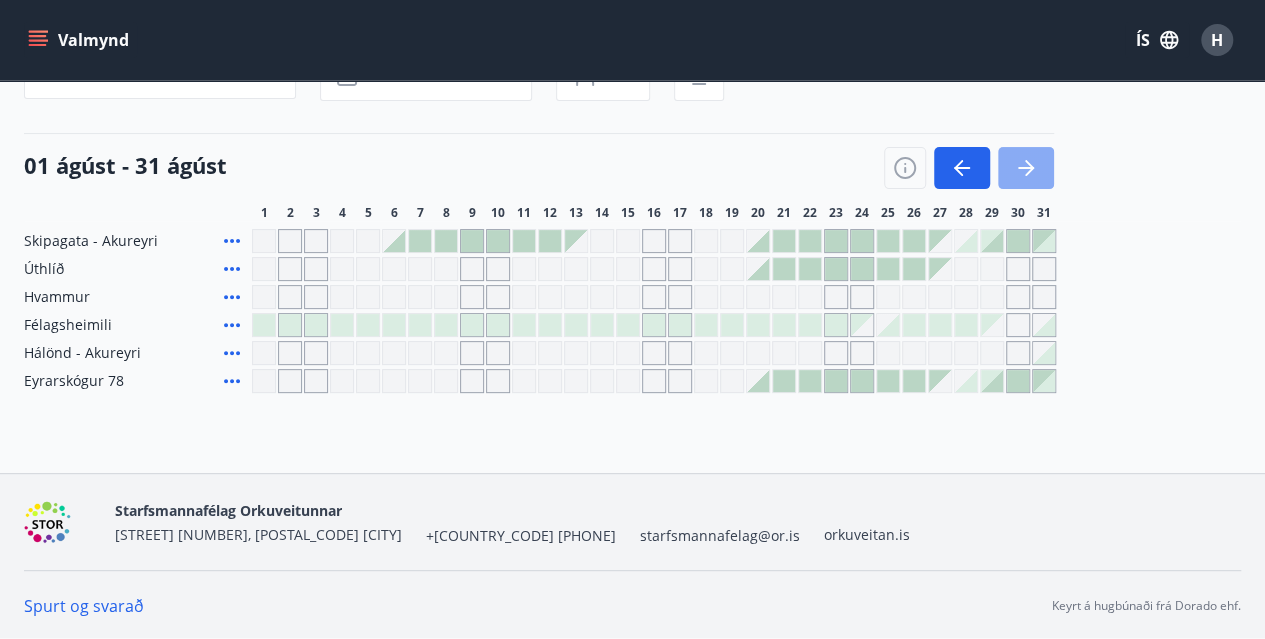 click at bounding box center [1026, 168] 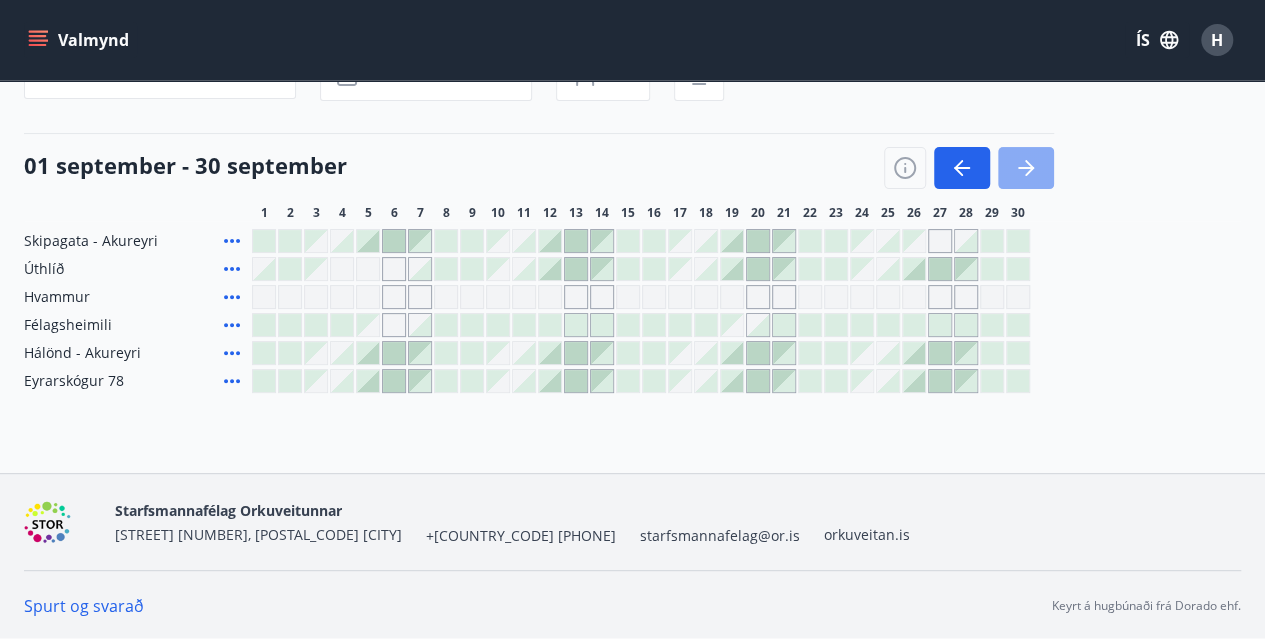 click at bounding box center (1026, 168) 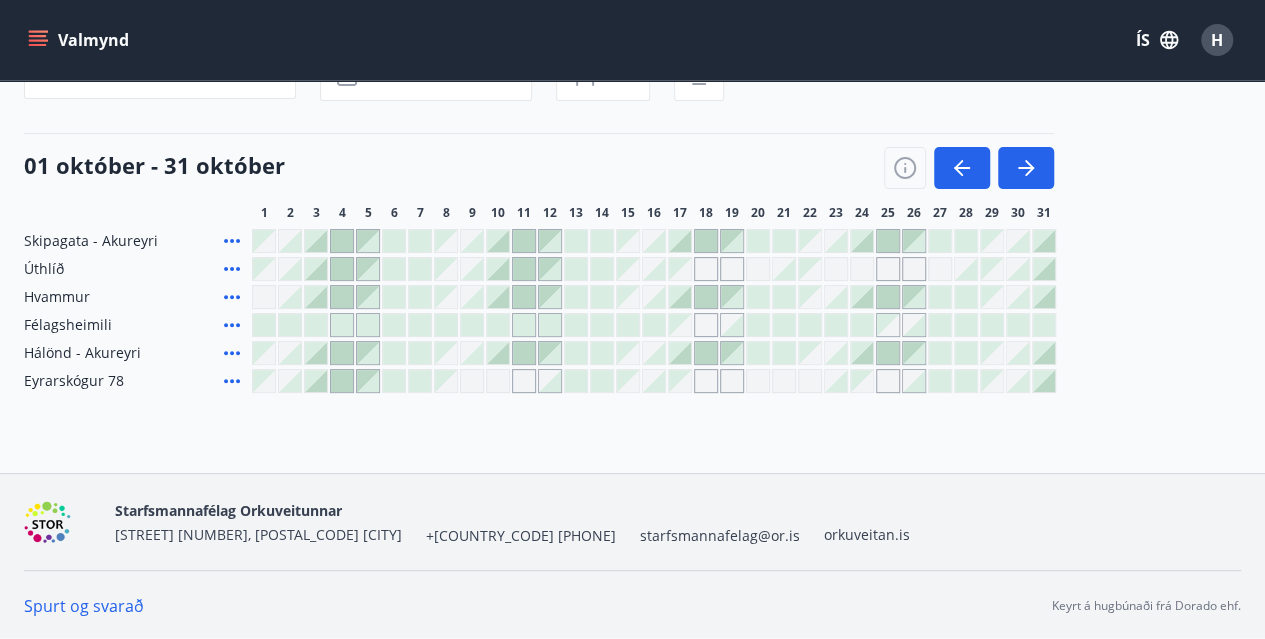 click at bounding box center (888, 269) 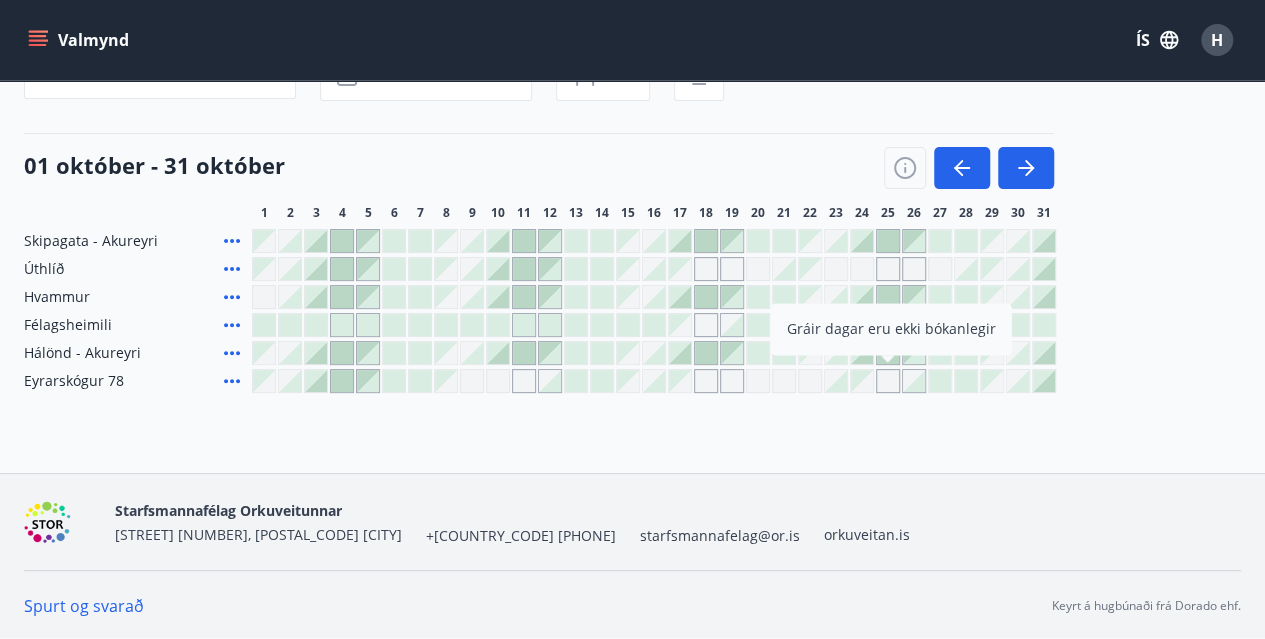 click at bounding box center (888, 269) 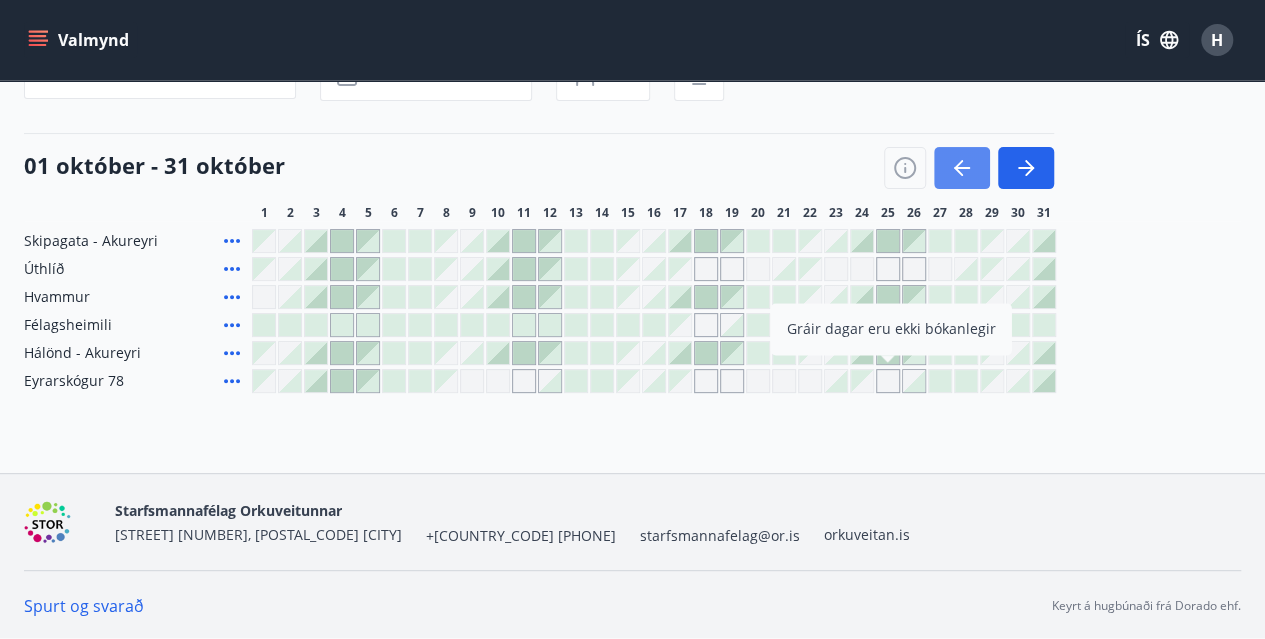 click at bounding box center (958, 168) 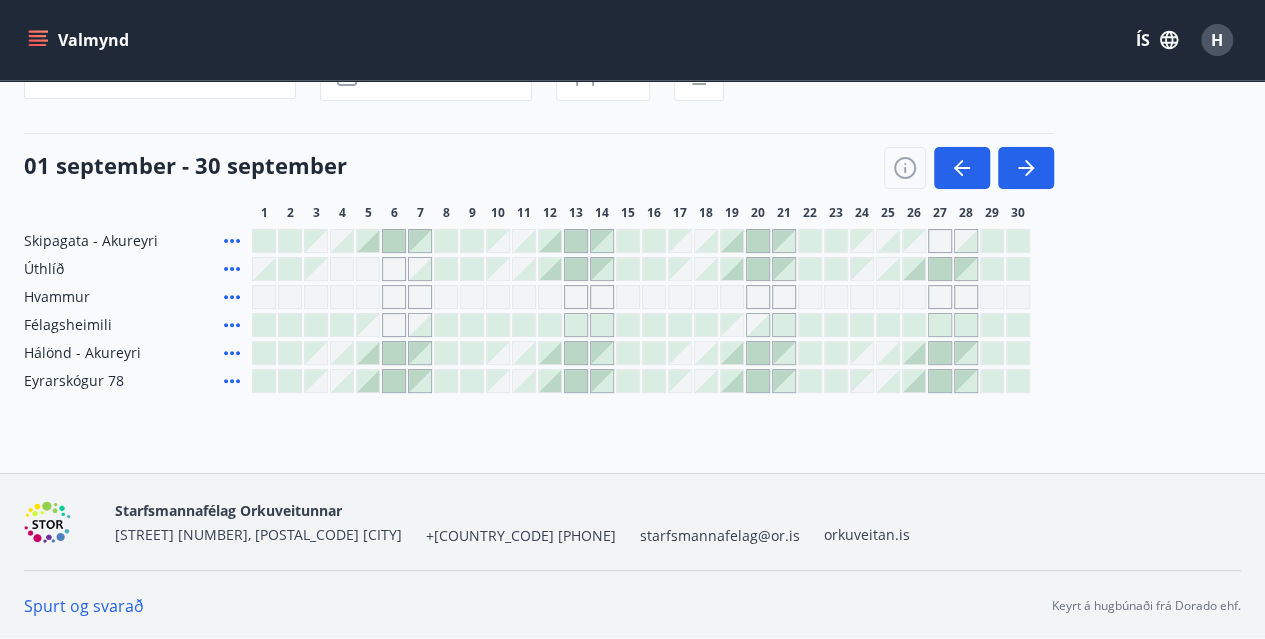 click at bounding box center (368, 241) 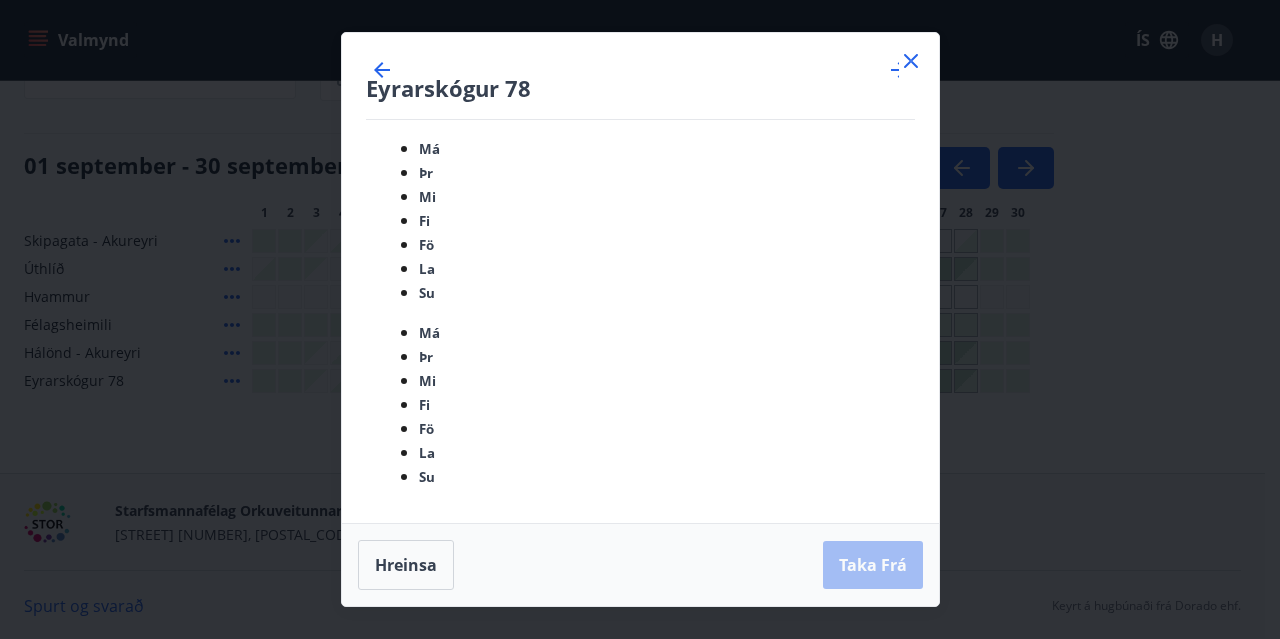 click on "21" at bounding box center [614, 974] 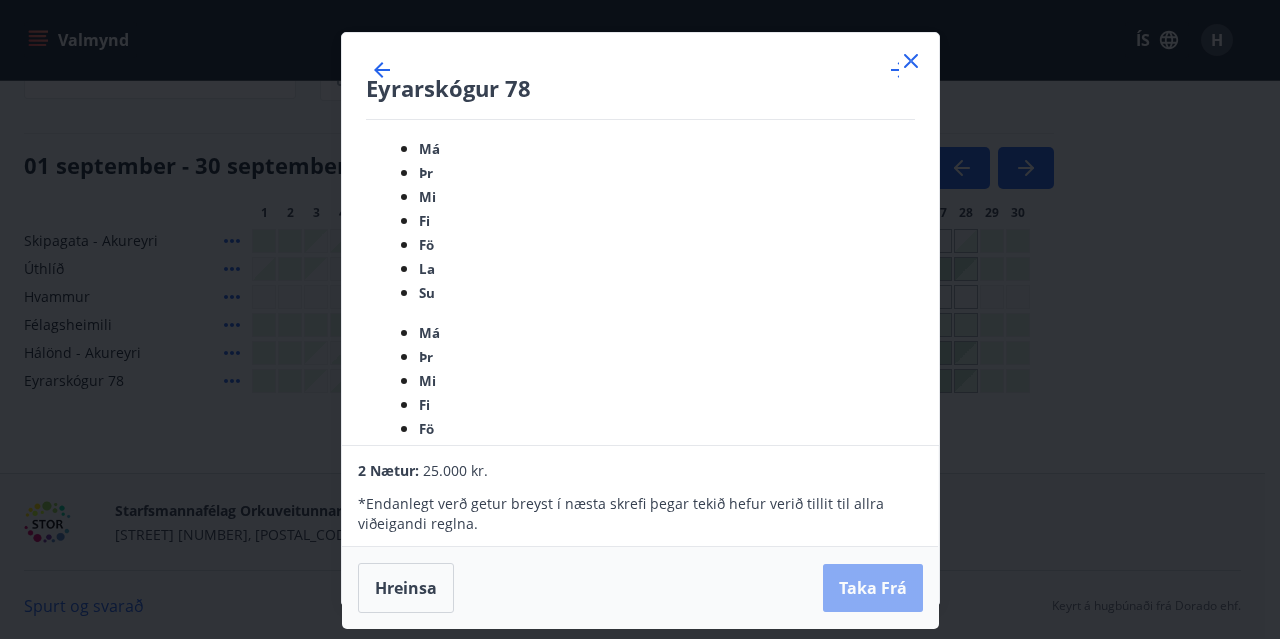click on "Taka Frá" at bounding box center [873, 588] 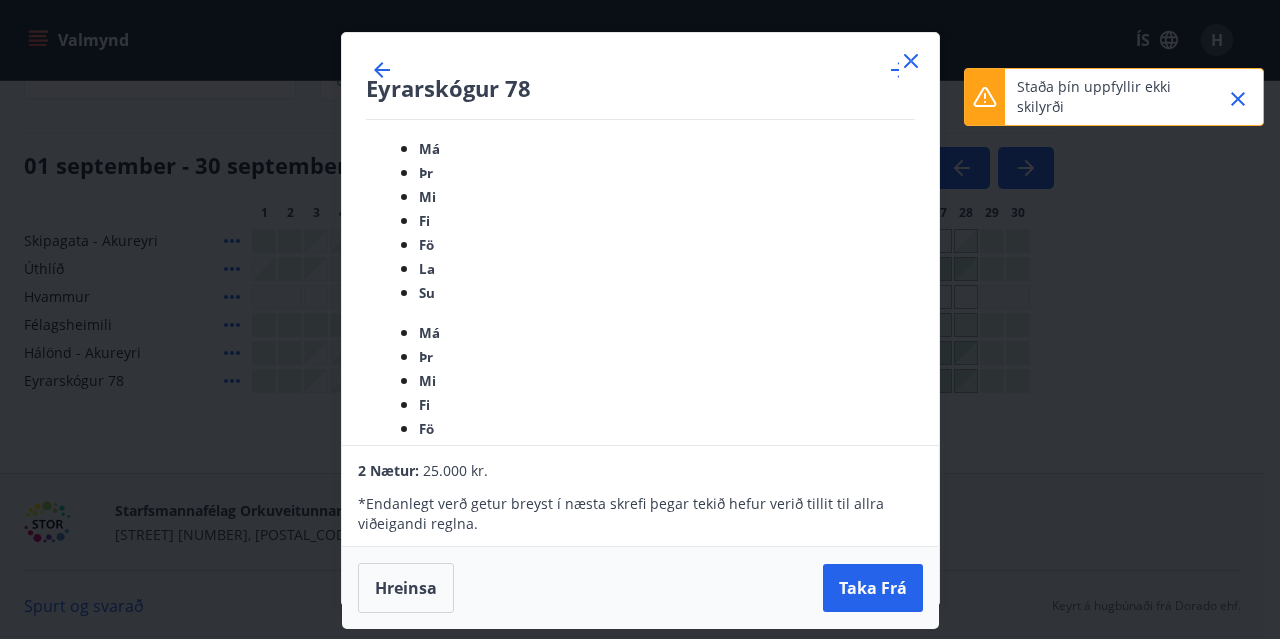 click at bounding box center (1238, 99) 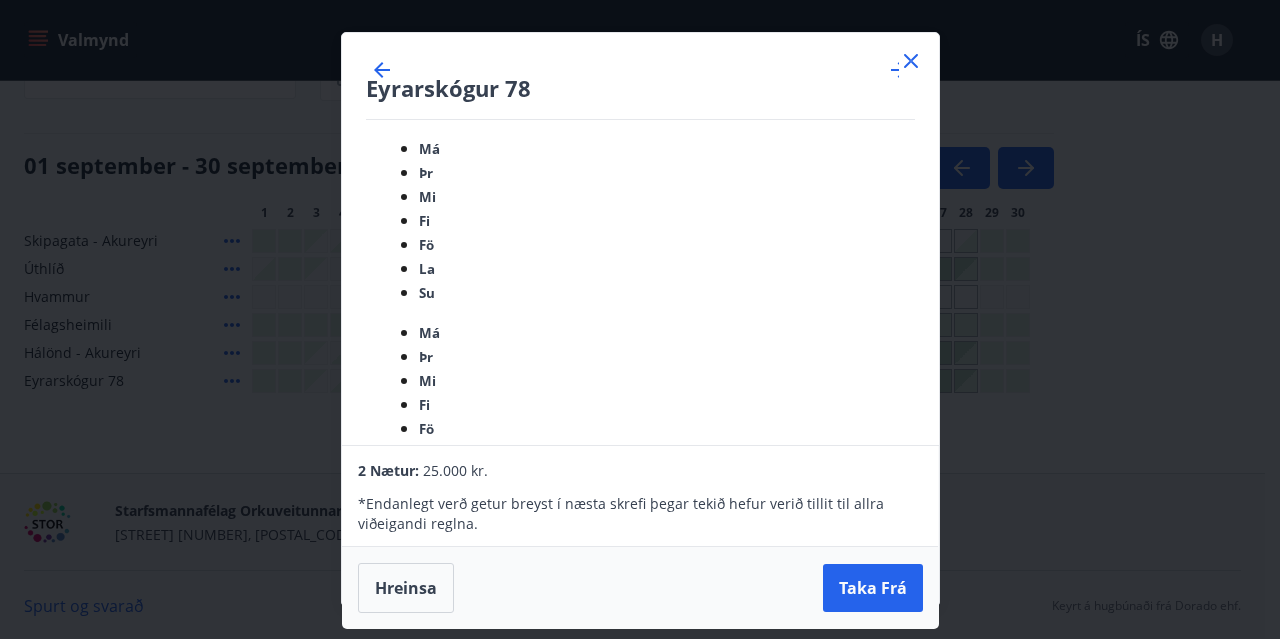 click on "Eyrarskógur [NUMBER] Má Þr Mi Fi Fö La Su Má Þr Mi Fi Fö La Su [MONTH] [YEAR] 1 2 3 4 5 6 7 8 9 10 11 12 13 14 15 16 17 18 19 20 21 22 23 24 25 26 27 28 29 30 31 [MONTH] [YEAR] 1 2 3 4 5 6 7 8 9 10 11 12 13 14 15 16 17 18 19 20 21 22 23 24 25 26 27 28 29 30 [MONTH] [YEAR] 1 2 3 4 5 6 7 8 9 10 11 12 13 14 15 16 17 18 19 20 21 22 23 24 25 26 27 28 29 30 31 [MONTH] [YEAR] 1 2 3 4 5 6 7 8 9 10 11 12 13 14 15 16 17 18 19 20 21 22 23 24 25 26 27 28 29 30 2 Nætur: [PRICE] * Endanlegt verð getur breyst í næsta skrefi þegar tekið hefur verið tillit til allra viðeigandi reglna. Hreinsa Taka Frá" at bounding box center [640, 319] 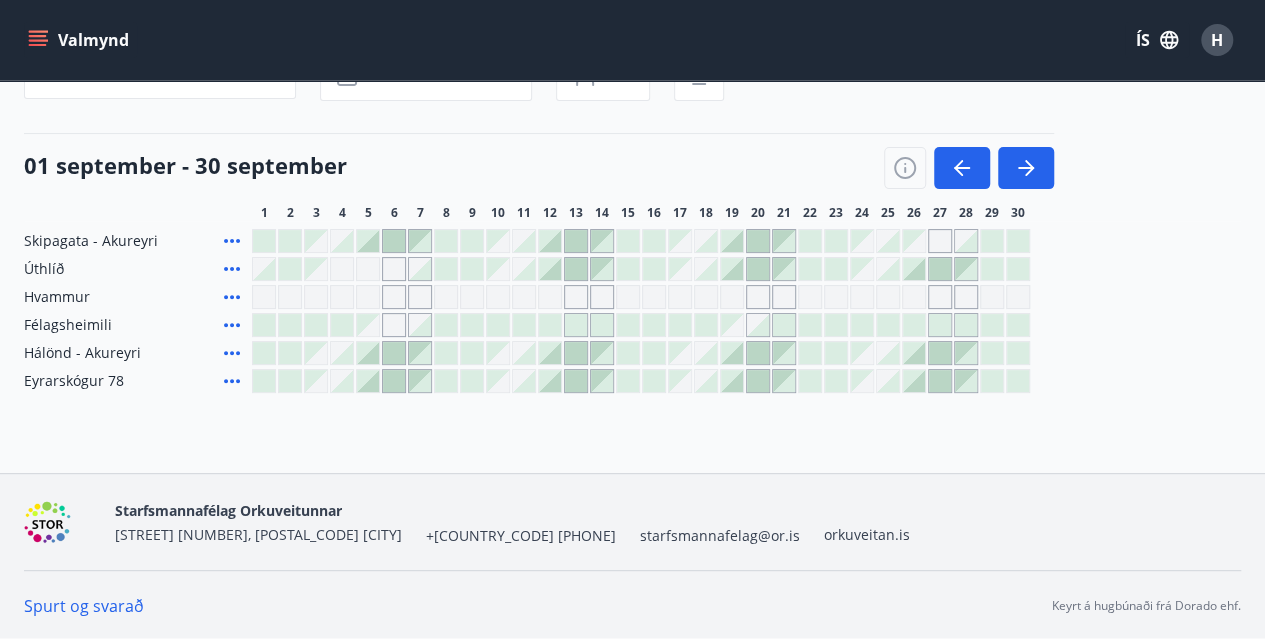 click at bounding box center (368, 241) 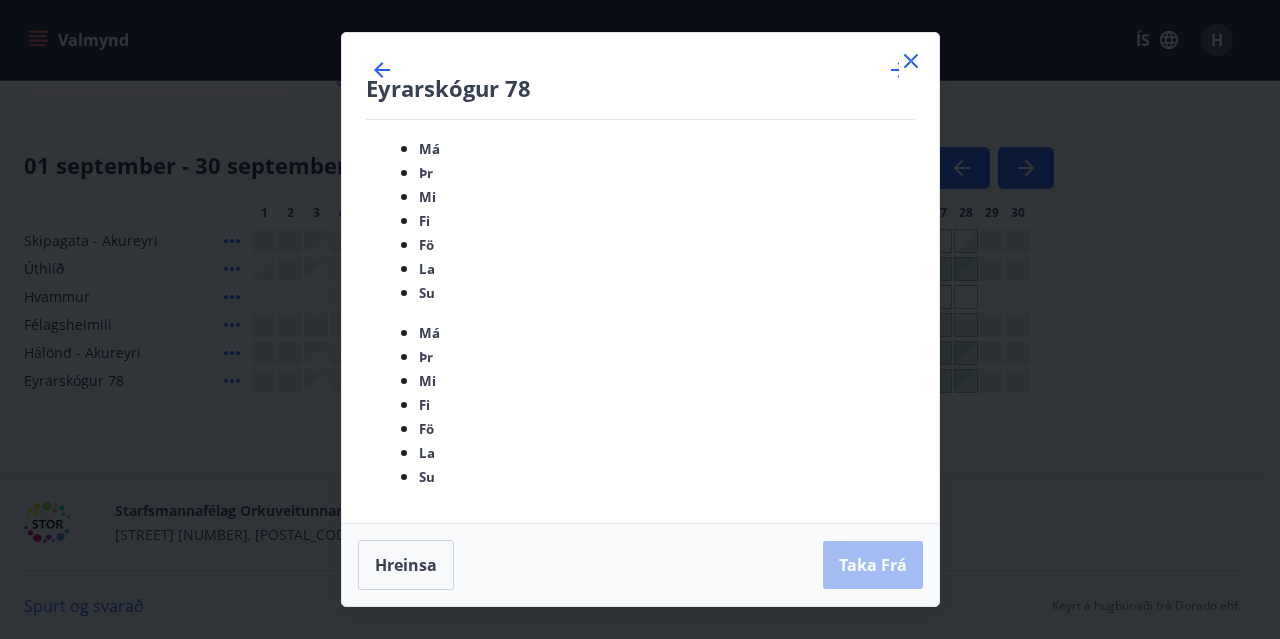 click at bounding box center [911, 61] 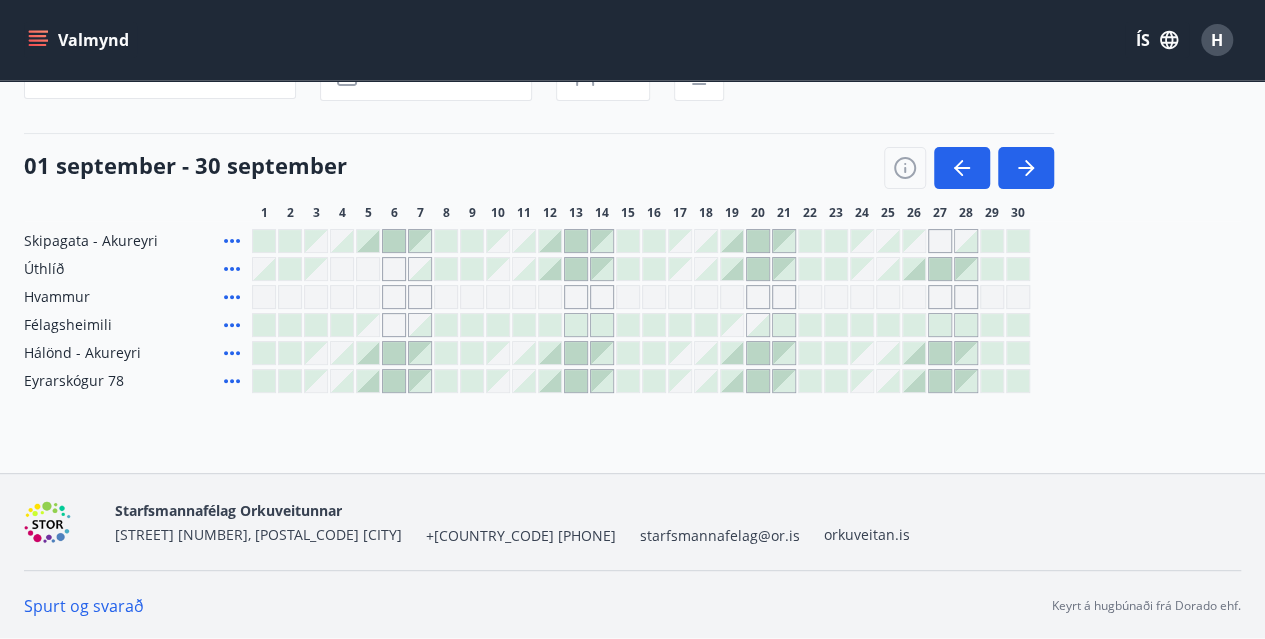 click at bounding box center [368, 241] 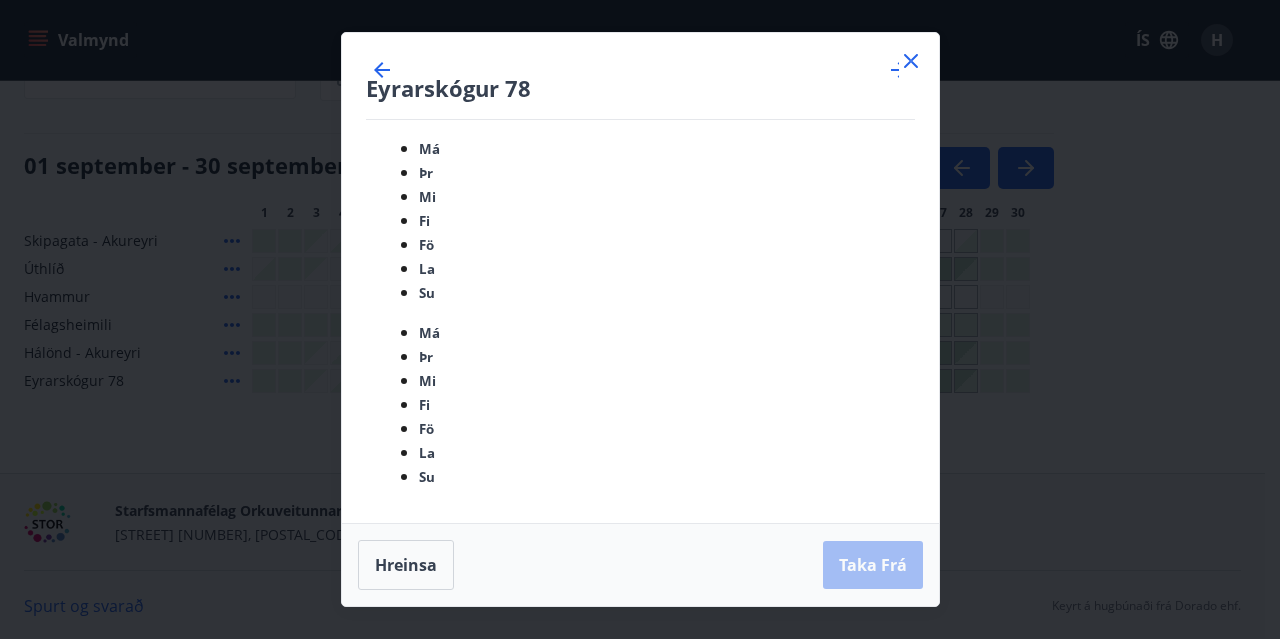 click on "14" at bounding box center [614, 938] 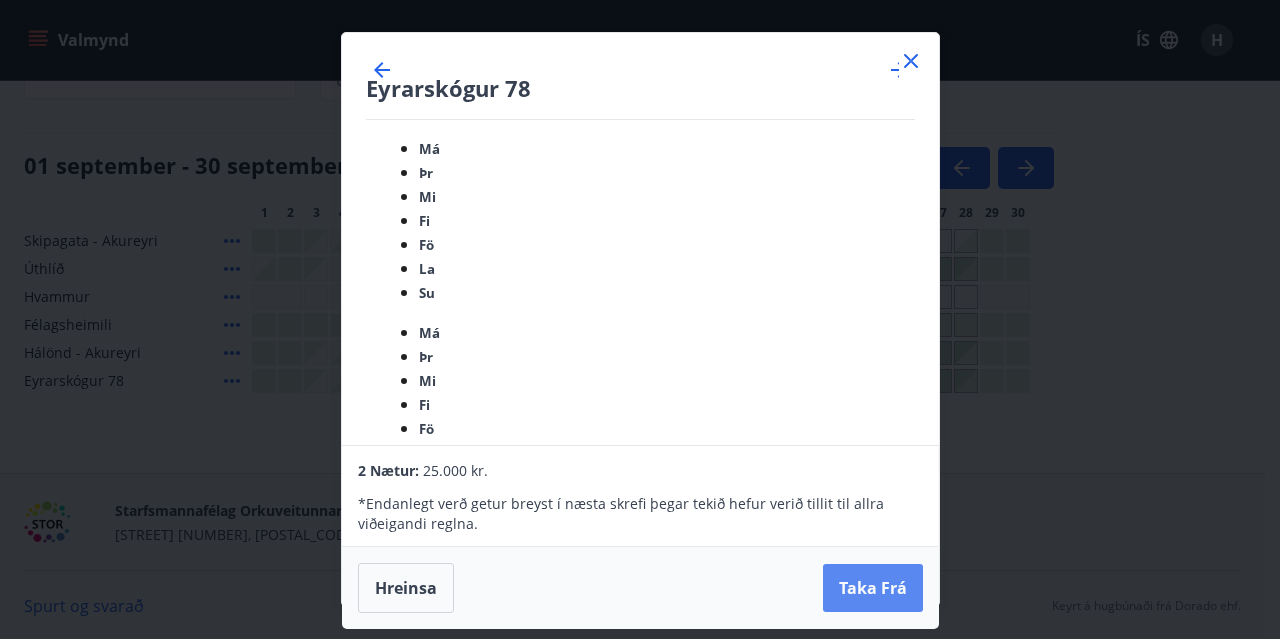 click on "Taka Frá" at bounding box center (873, 588) 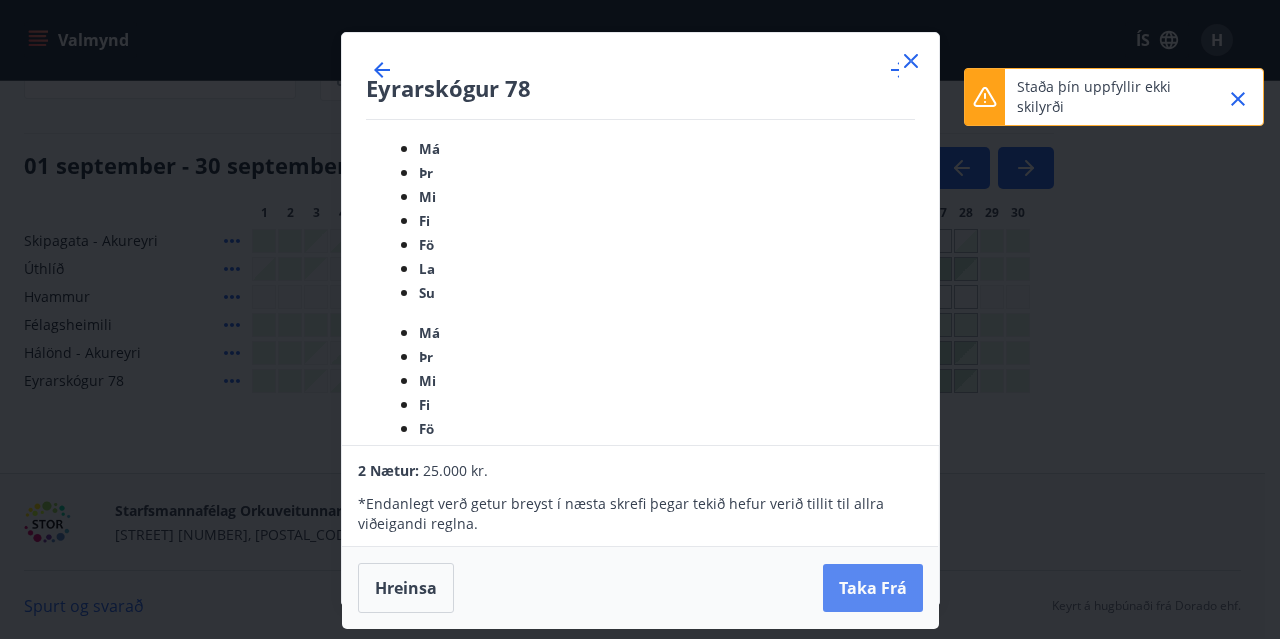 click on "Taka Frá" at bounding box center [873, 588] 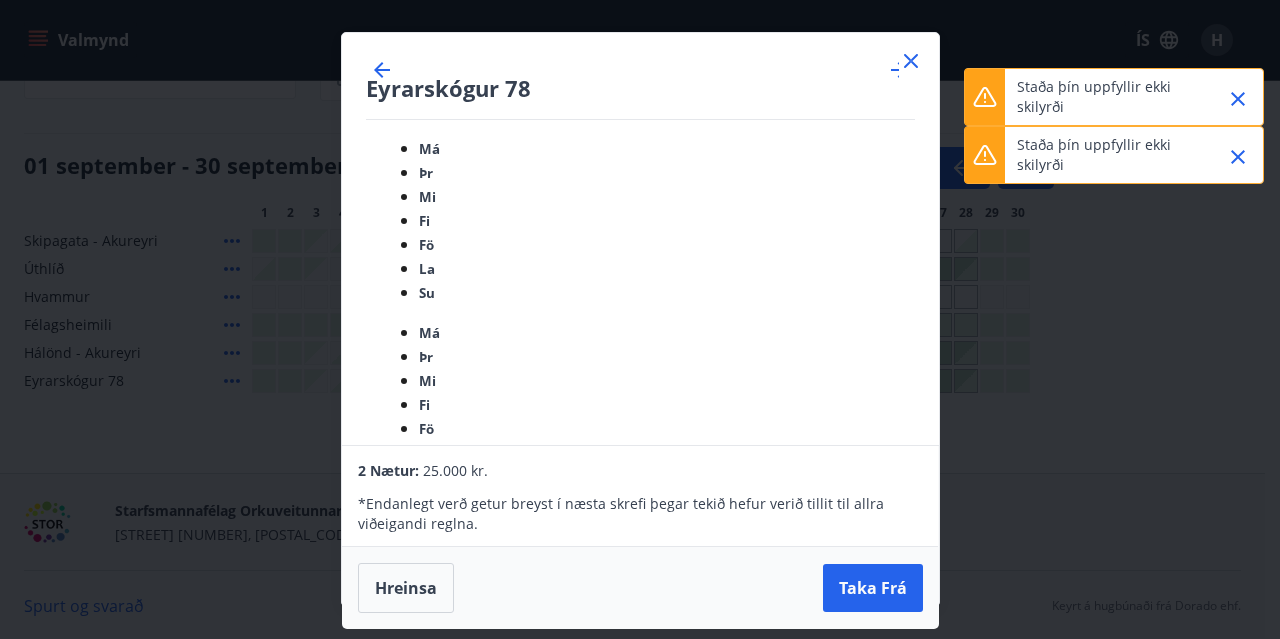 click on "Loremipsumd 01 Si Am Co Ad El Se Do Ei Te In Ut La Et Do magna 3305 8 6 4 8 3 8 2 7 6 97 22 97 81 28 07 70 95 36 17 67 37 50 41 16 93 07 29 11 88 72 33 aliquaeni 2624 1 4 3 5 9 3 1 6 1 48 63 01 06 47 75 03 05 95 19 67 99 27 33 83 80 67 48 78 86 95 adminim 7944 0 9 3 2 8 6 7 9 9 17 35 70 56 08 46 55 66 55 96 42 15 97 53 93 23 39 23 42 61 05 40 veniamqu 1958 8 0 7 1 8 4 9 6 1 48 43 14 07 73 41 51 91 81 85 83 65 00 63 77 41 03 82 56 54 95 6 Nostr: 96.272 ex. * Ullamcola nisi aliqu exeaco c duisa irurei repre volup velit essec fugiat nul paria excepteurs occaec. Cupidat Nonp Sun" at bounding box center (640, 319) 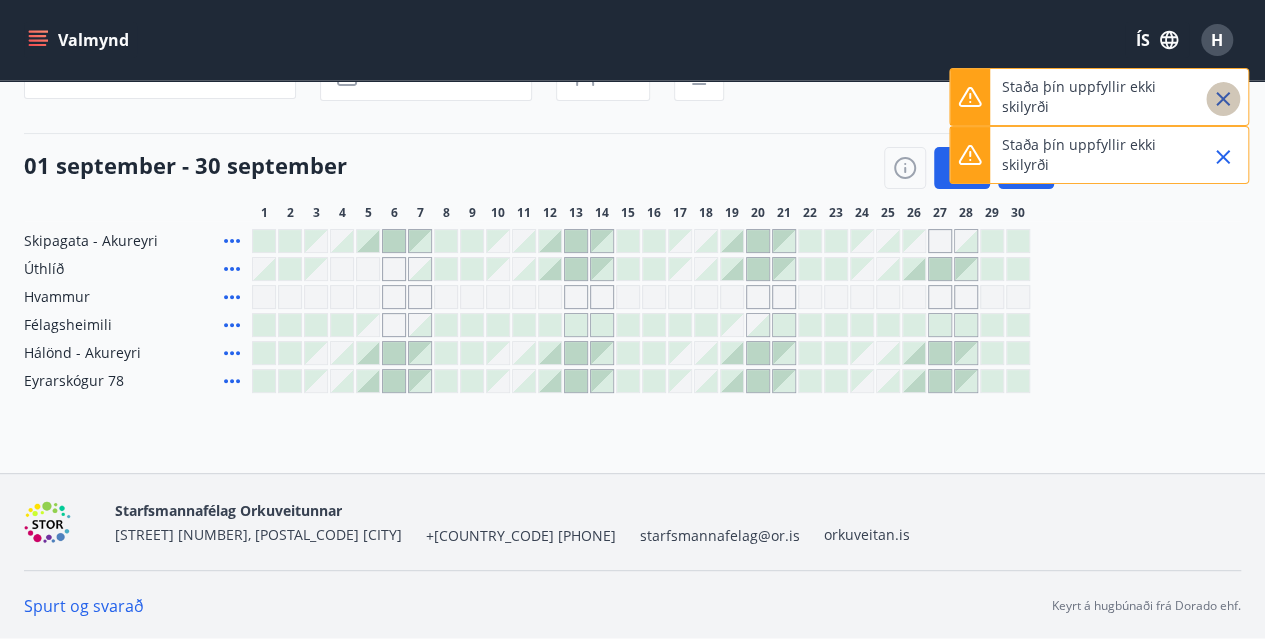 click at bounding box center (1223, 99) 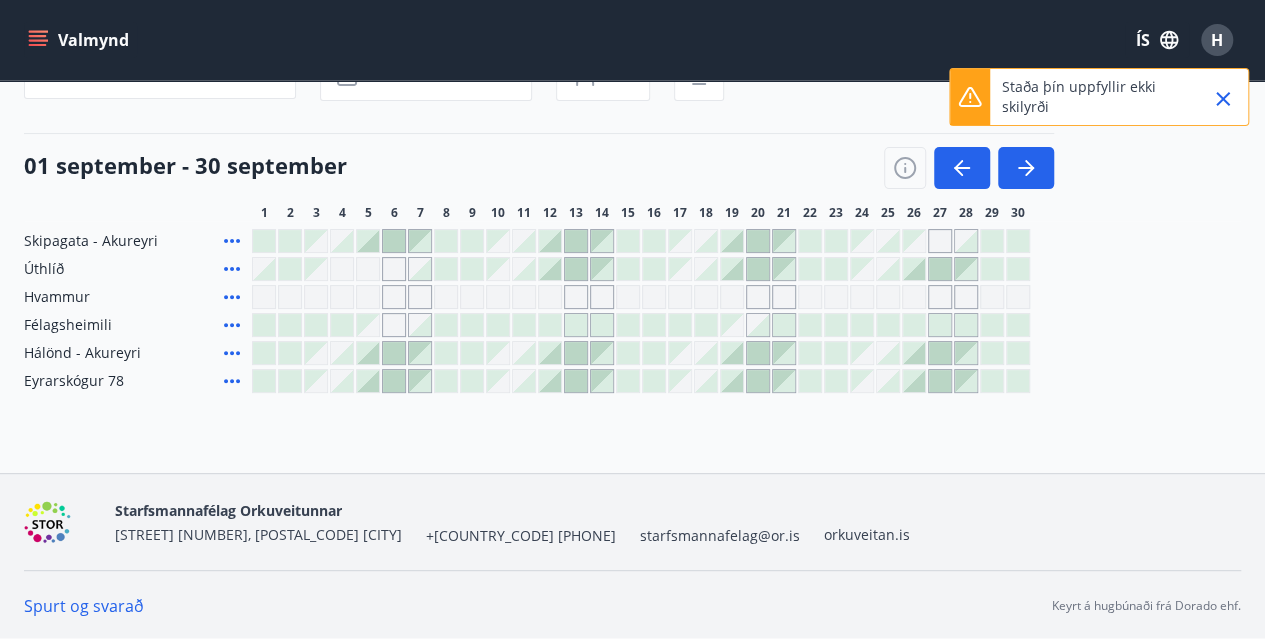 click on "Svæði Allt Dagsetningar Veldu tímabil Svefnstæði +1 01 september - 30 september 1 2 3 4 5 6 7 8 9 10 11 12 13 14 15 16 17 18 19 20 21 22 23 24 25 26 27 28 29 30 Skipagata - Akureyri Úthlíð Hvammur Félagsheimili Hálönd - Akureyri Eyrarskógur 78" at bounding box center (632, 210) 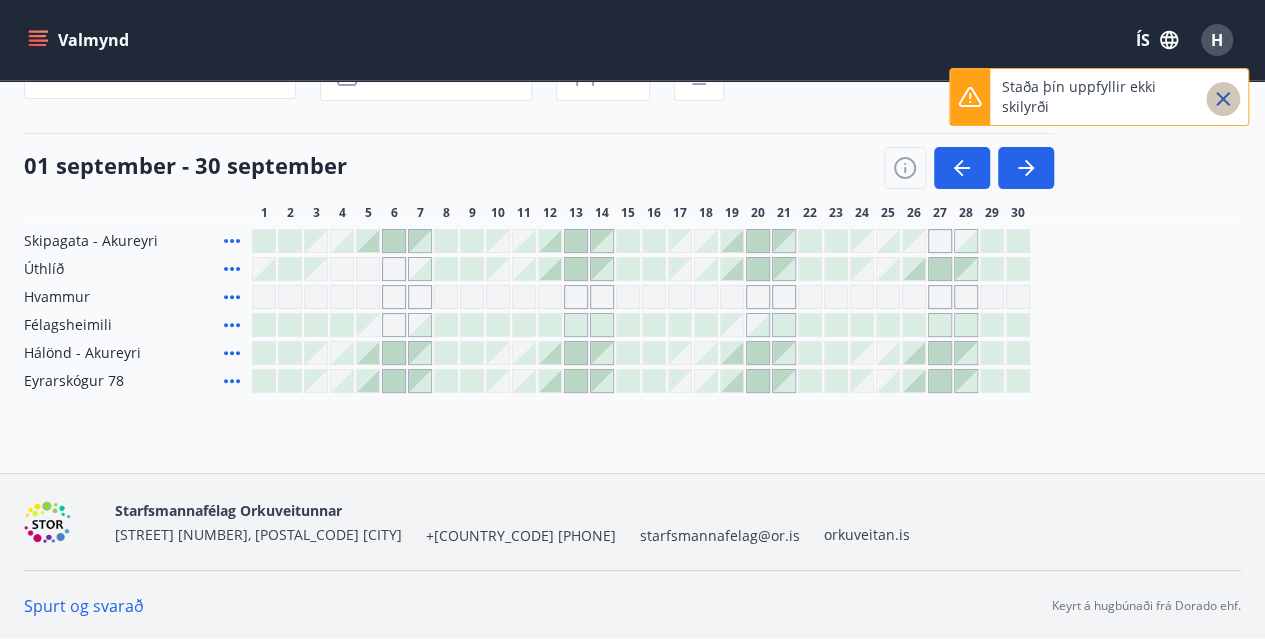 click at bounding box center [1223, 99] 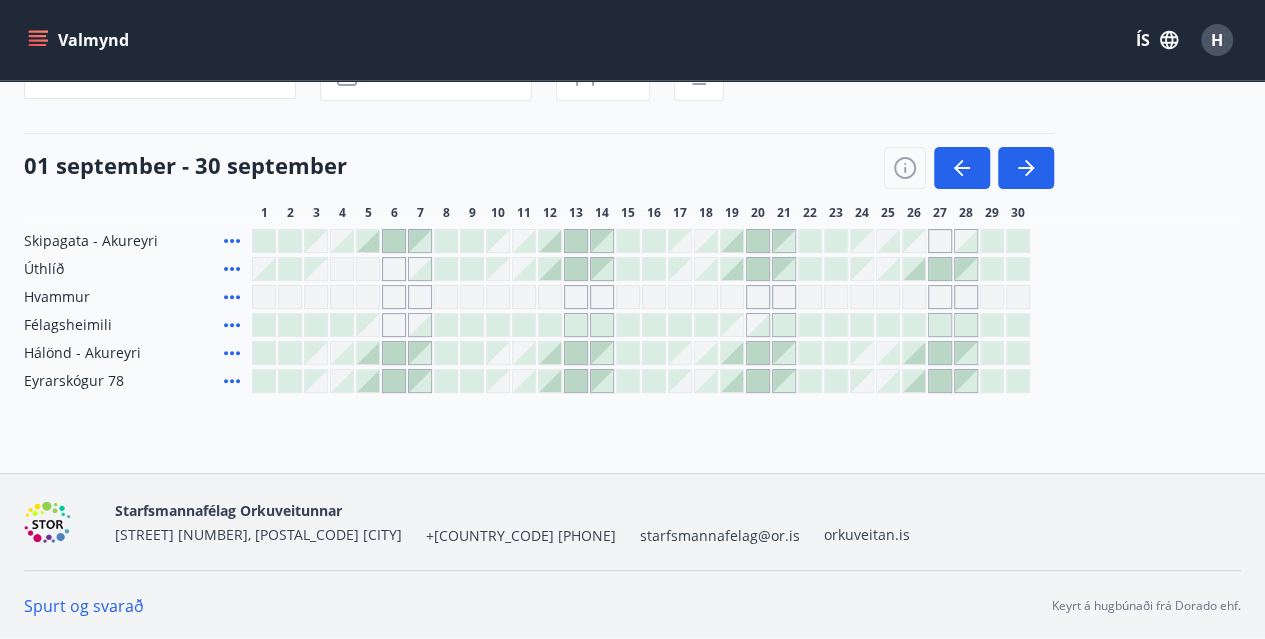 click at bounding box center (368, 241) 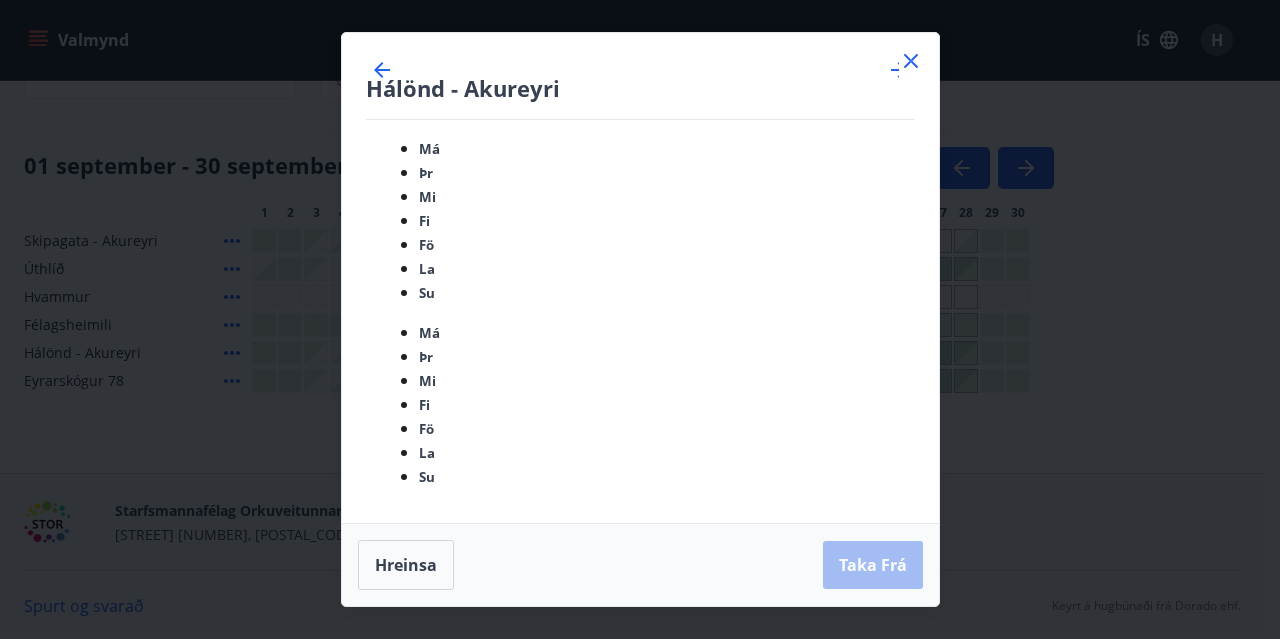 click on "14" at bounding box center (614, 938) 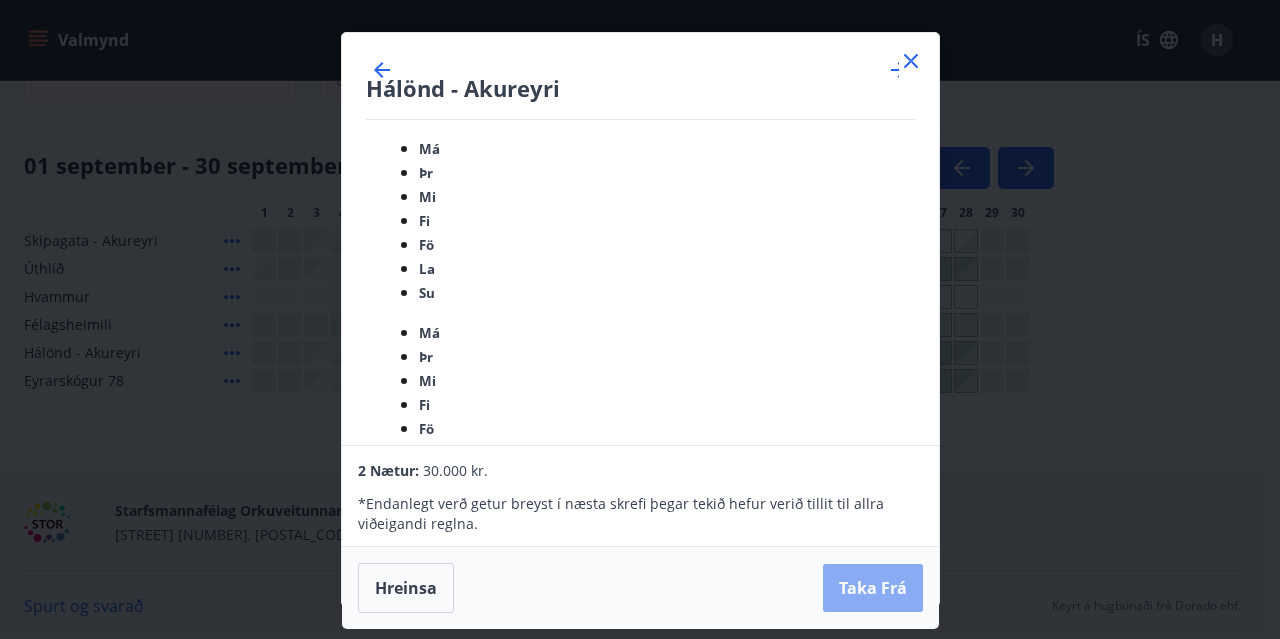 click on "Taka Frá" at bounding box center (873, 588) 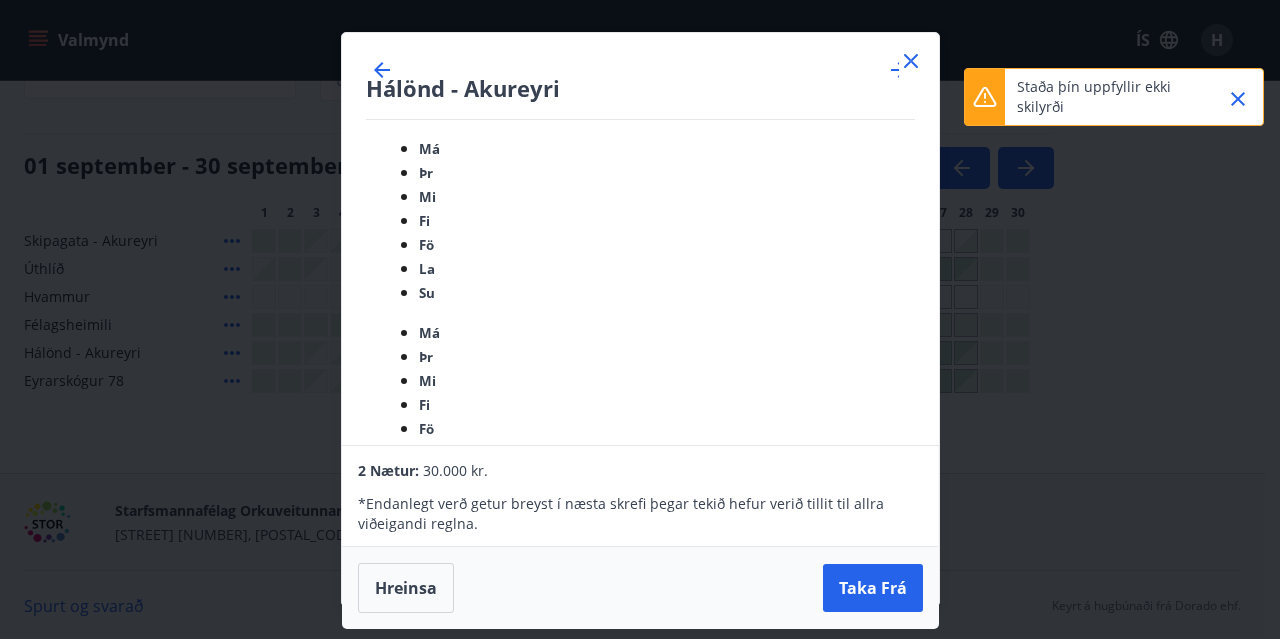 click on "Hálönd - Akureyri Má Þr Mi Fi Fö La Su Má Þr Mi Fi Fö La Su ágúst 2025 1 2 3 4 5 6 7 8 9 10 11 12 13 14 15 16 17 18 19 20 21 22 23 24 25 26 27 28 29 30 31 september 2025 1 2 3 4 5 6 7 8 9 10 11 12 13 14 15 16 17 18 19 20 21 22 23 24 25 26 27 28 29 30 október 2025 1 2 3 4 5 6 7 8 9 10 11 12 13 14 15 16 17 18 19 20 21 22 23 24 25 26 27 28 29 30 31 nóvember 2025 1 2 3 4 5 6 7 8 9 10 11 12 13 14 15 16 17 18 19 20 21 22 23 24 25 26 27 28 29 30 2 Nætur: 30.000 kr. * Endanlegt verð getur breyst í næsta skrefi þegar tekið hefur verið tillit til allra viðeigandi reglna. Hreinsa Taka Frá" at bounding box center (640, 319) 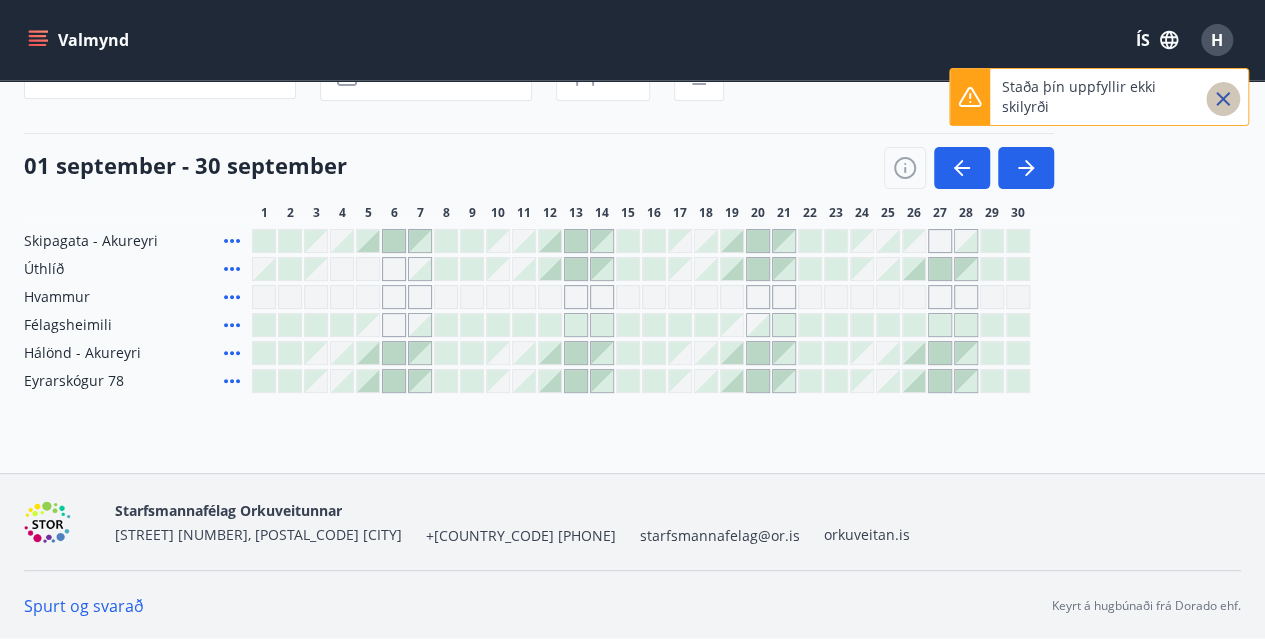 click at bounding box center (1223, 99) 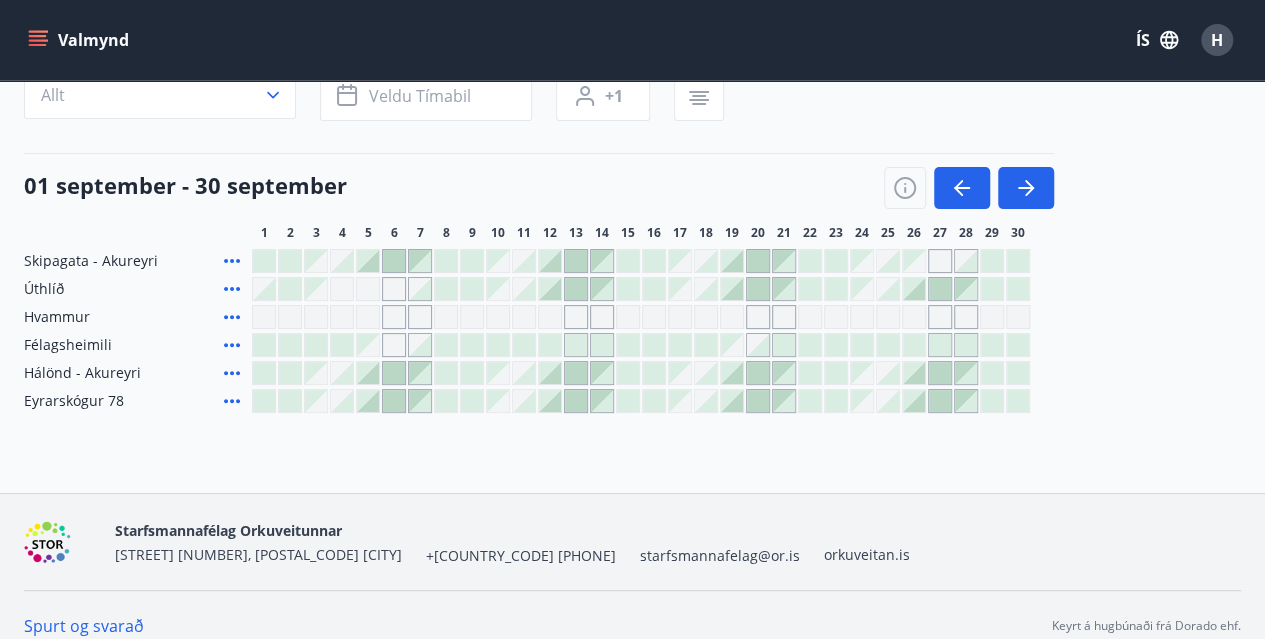 scroll, scrollTop: 190, scrollLeft: 0, axis: vertical 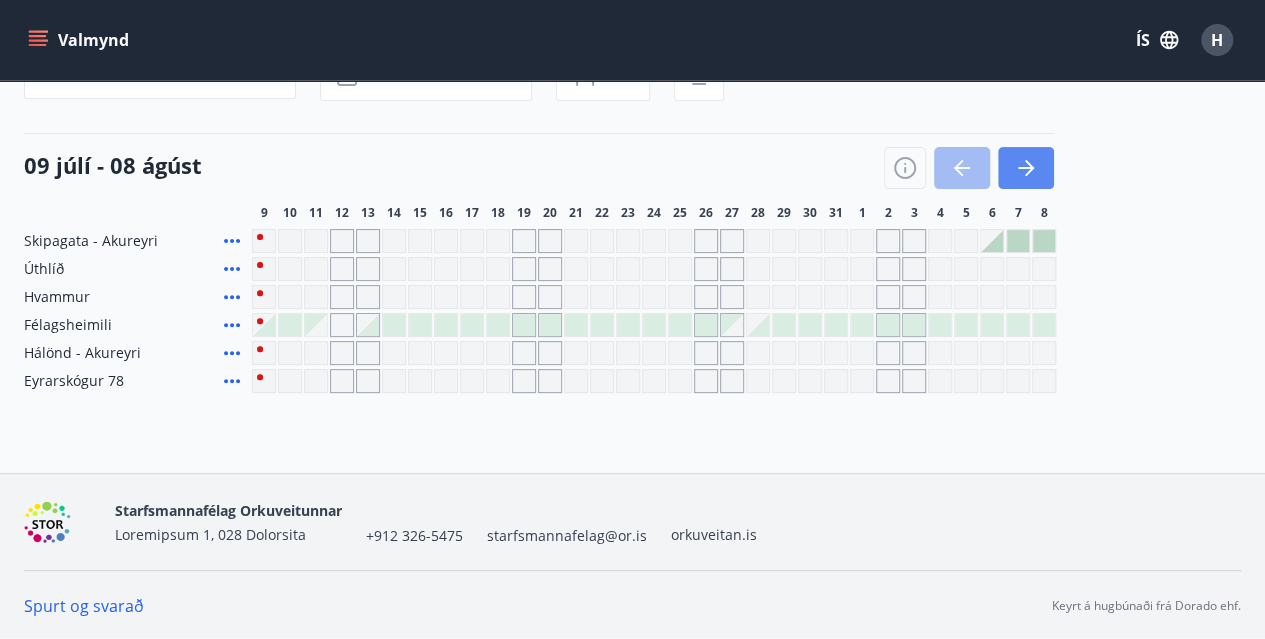 click at bounding box center [1029, 168] 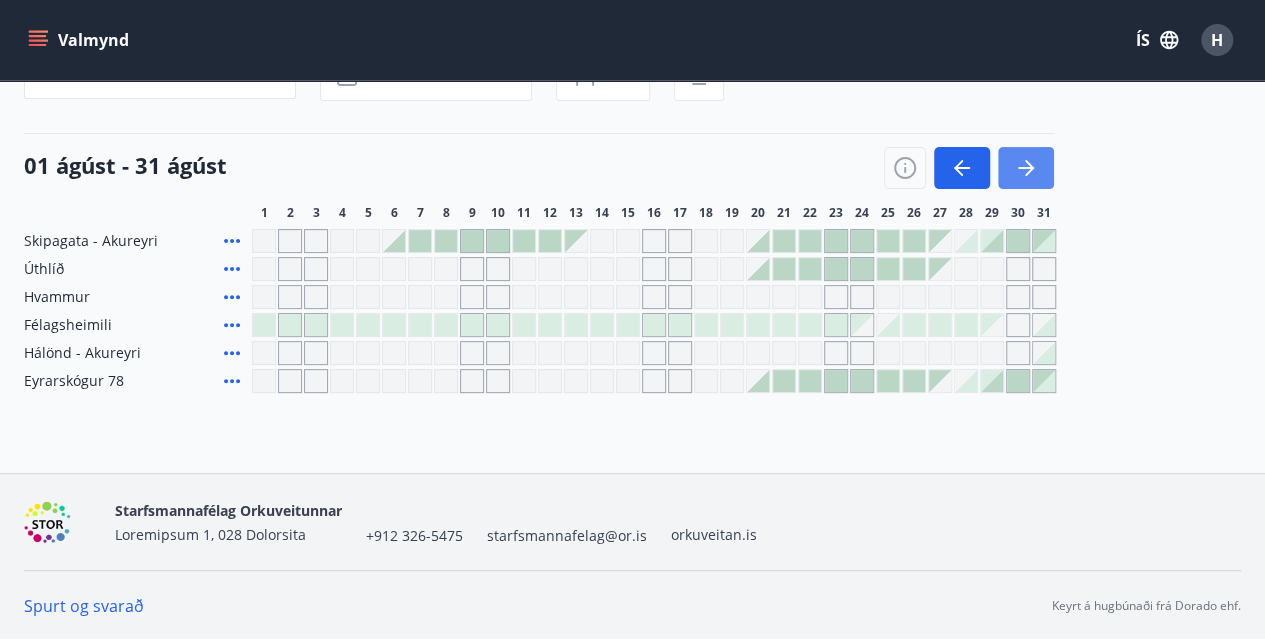 click at bounding box center (1026, 168) 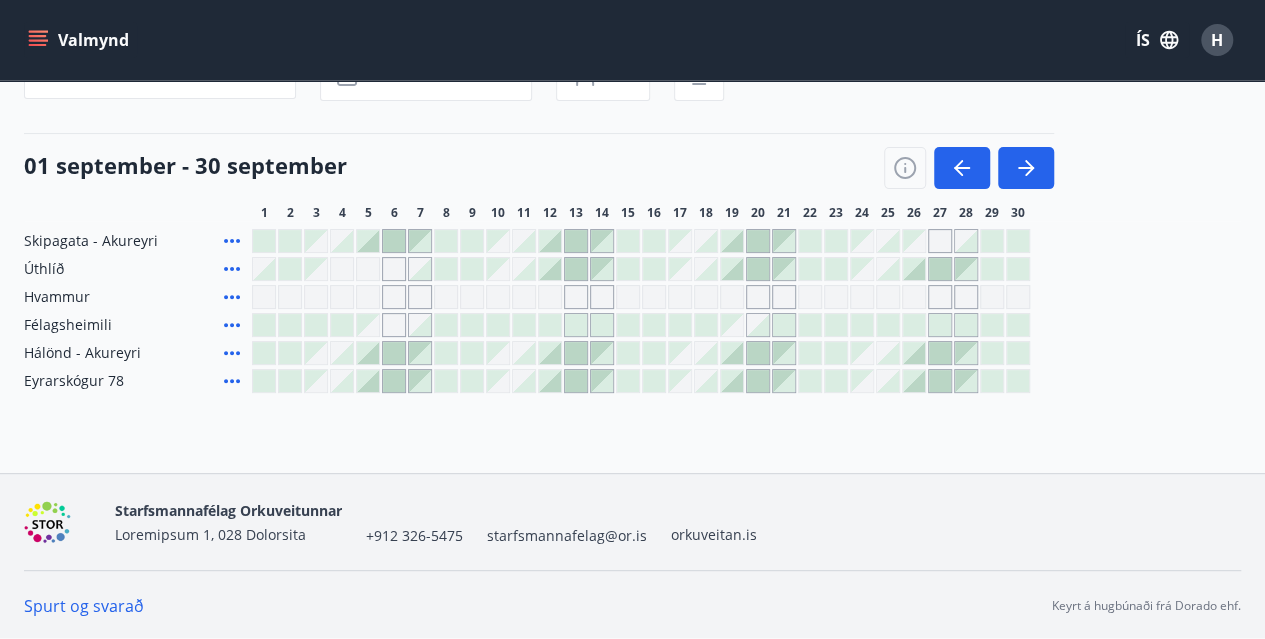 click at bounding box center (368, 241) 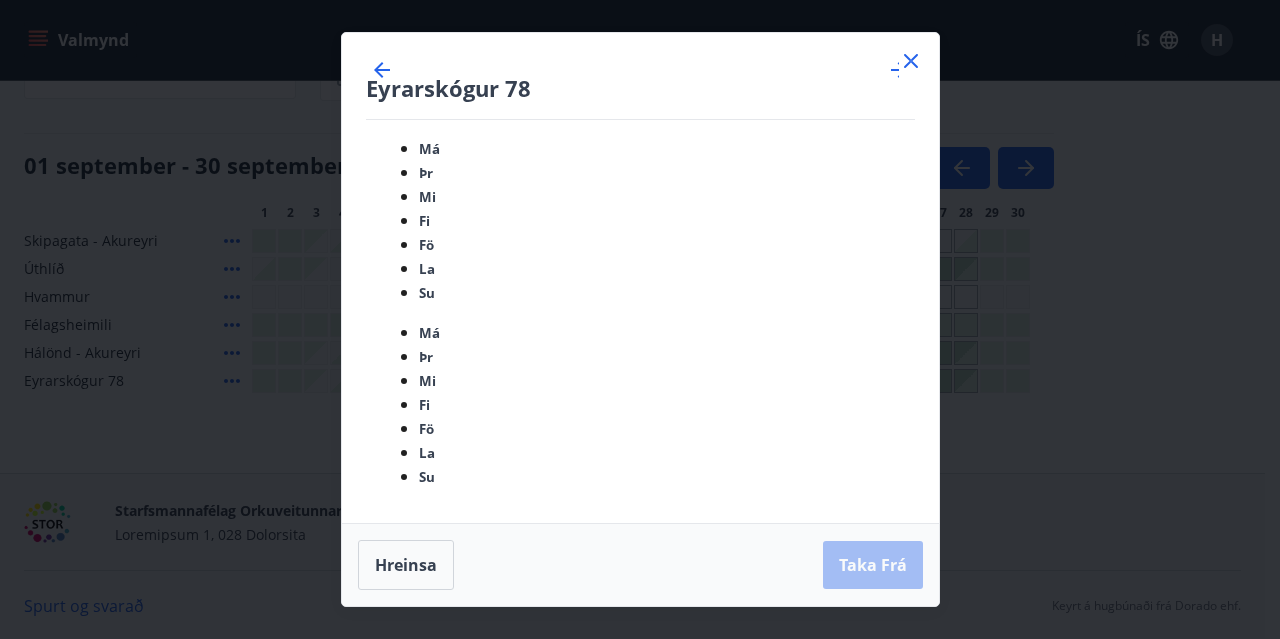 drag, startPoint x: 551, startPoint y: 330, endPoint x: 598, endPoint y: 334, distance: 47.169907 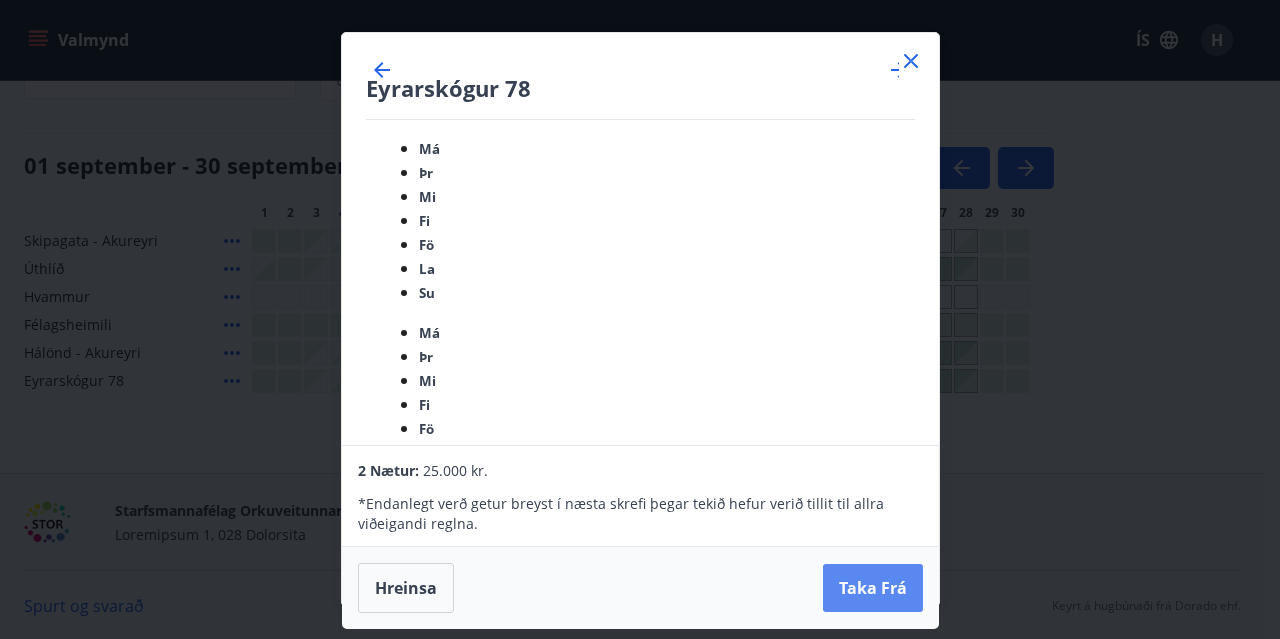 click on "Taka Frá" at bounding box center [873, 588] 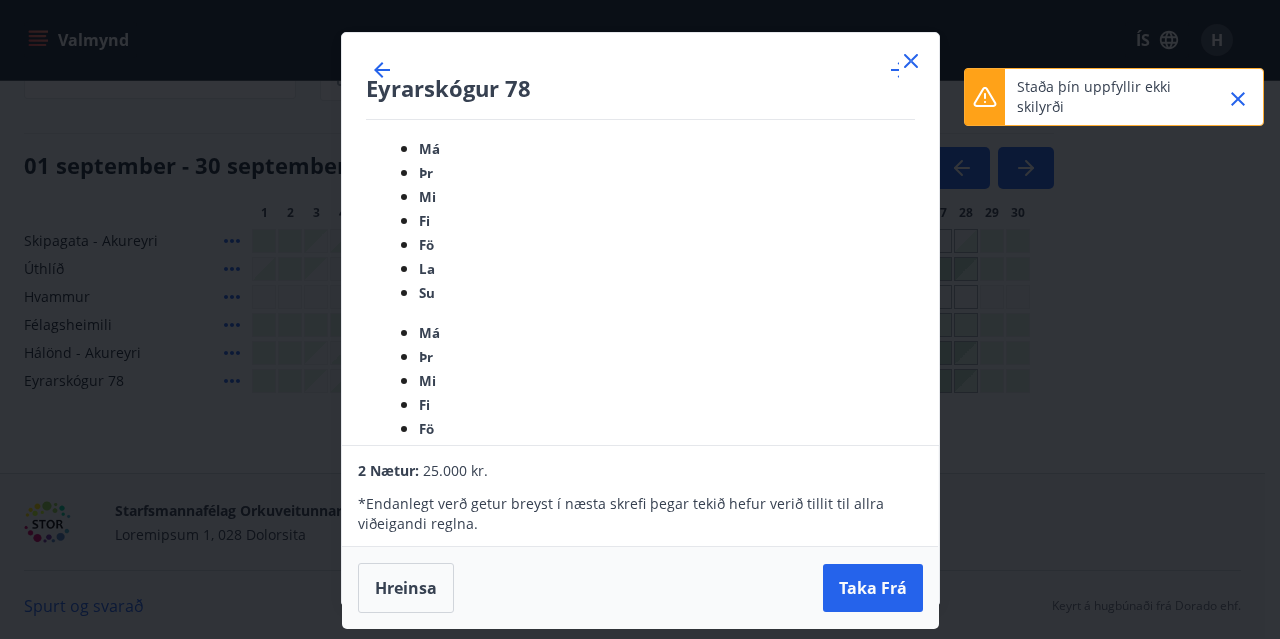 click on "Loremipsumd 01 Si Am Co Ad El Se Do Ei Te In Ut La Et Do magna 3305 8 6 4 8 3 8 2 7 6 97 22 97 81 28 07 70 95 36 17 67 37 50 41 16 93 07 29 11 88 72 33 aliquaeni 2624 1 4 3 5 9 3 1 6 1 48 63 01 06 47 75 03 05 95 19 67 99 27 33 83 80 67 48 78 86 95 adminim 7944 0 9 3 2 8 6 7 9 9 17 35 70 56 08 46 55 66 55 96 42 15 97 53 93 23 39 23 42 61 05 40 veniamqu 1958 8 0 7 1 8 4 9 6 1 48 43 14 07 73 41 51 91 81 85 83 65 00 63 77 41 03 82 56 54 95 6 Nostr: 96.272 ex. * Ullamcola nisi aliqu exeaco c duisa irurei repre volup velit essec fugiat nul paria excepteurs occaec. Cupidat Nonp Sun" at bounding box center (640, 319) 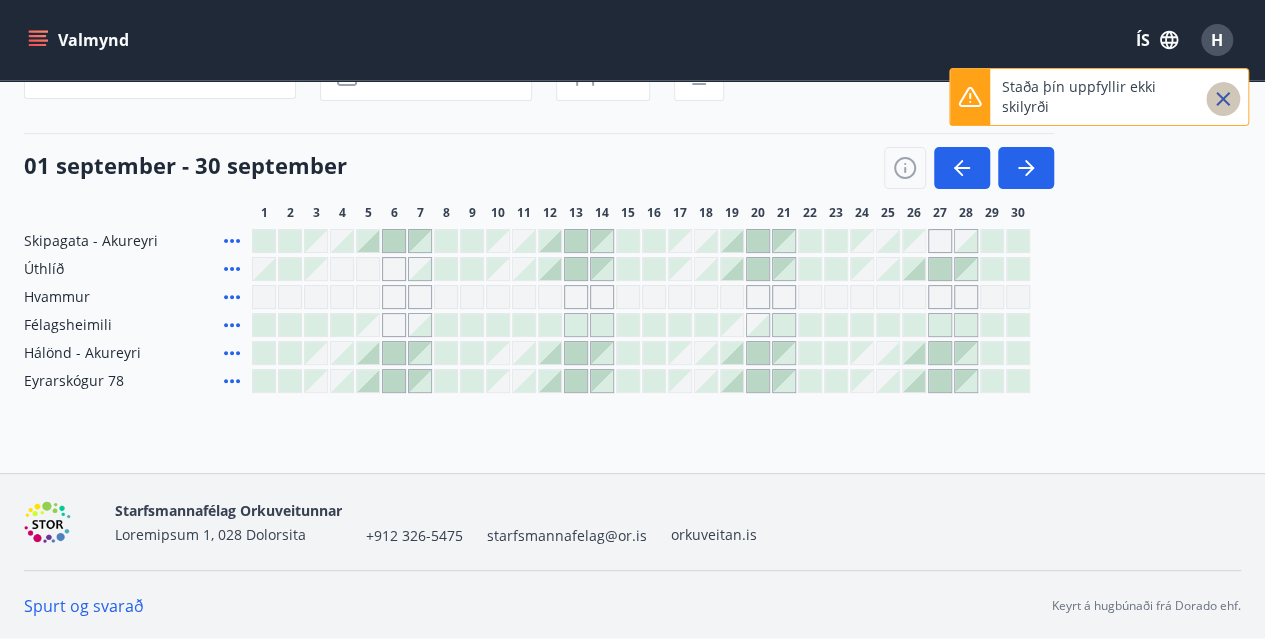 click at bounding box center (1223, 99) 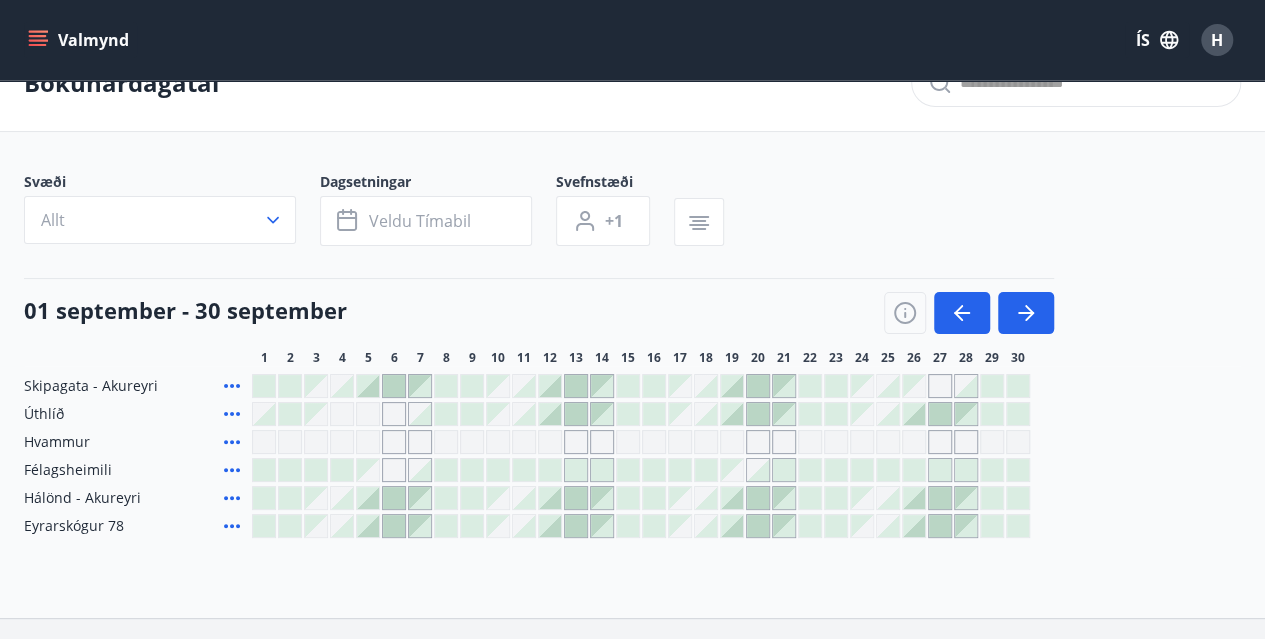 scroll, scrollTop: 0, scrollLeft: 0, axis: both 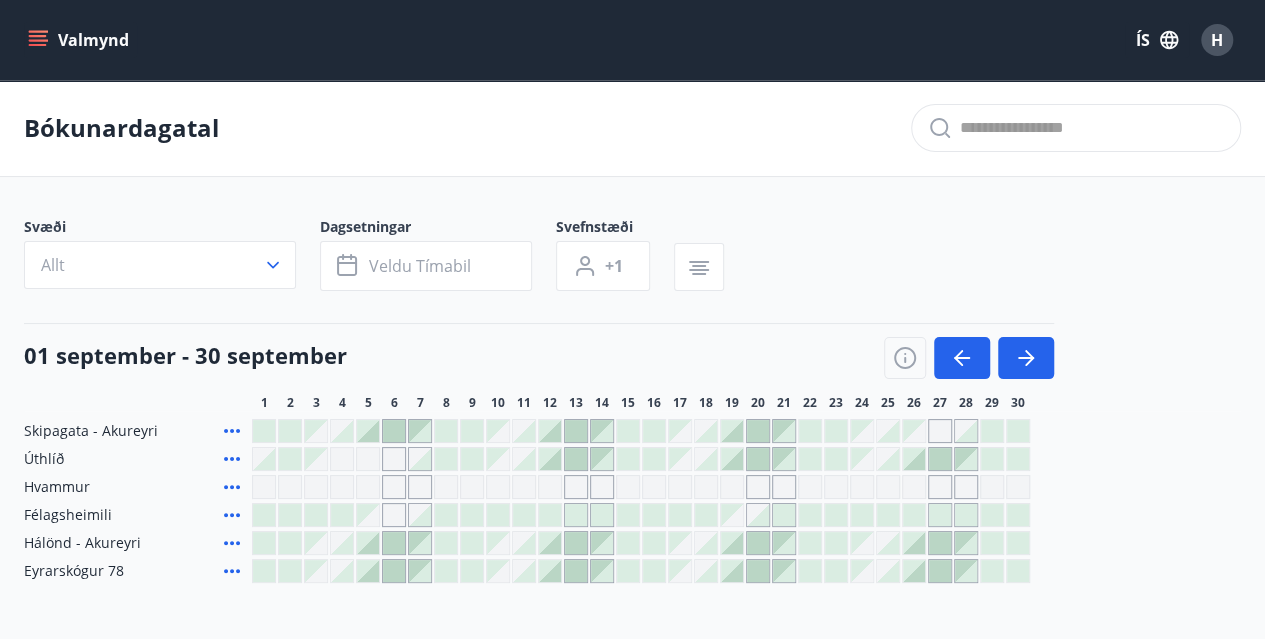 click on "Valmynd" at bounding box center [80, 40] 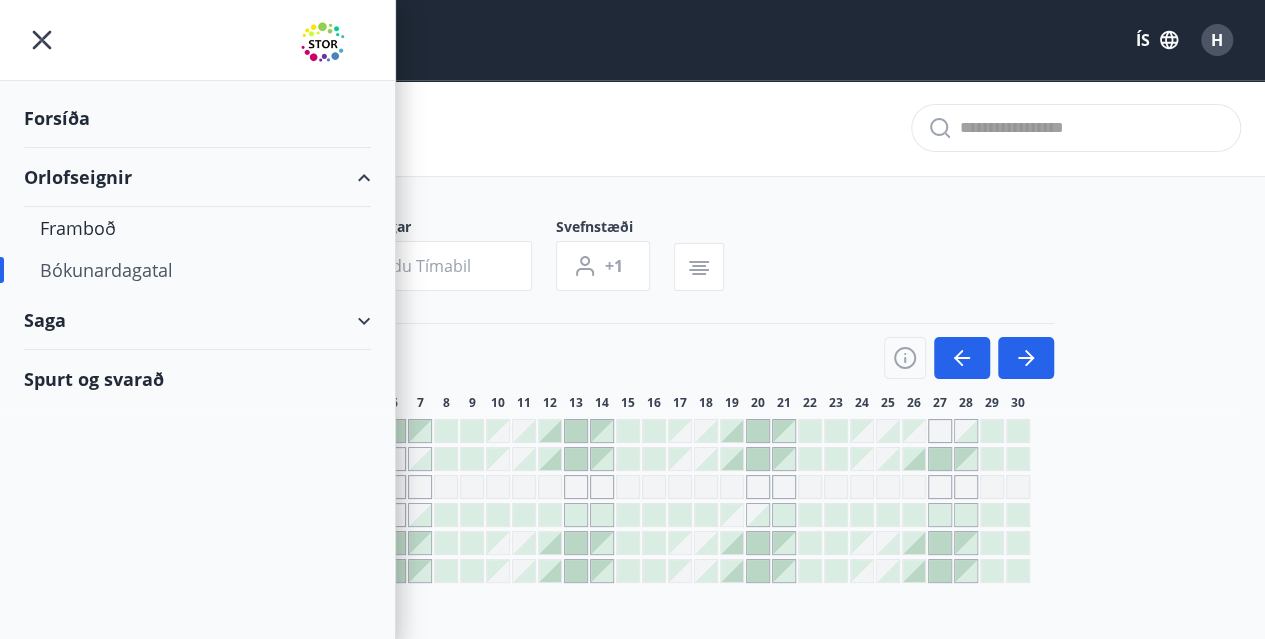 click on "Forsíða" at bounding box center [197, 118] 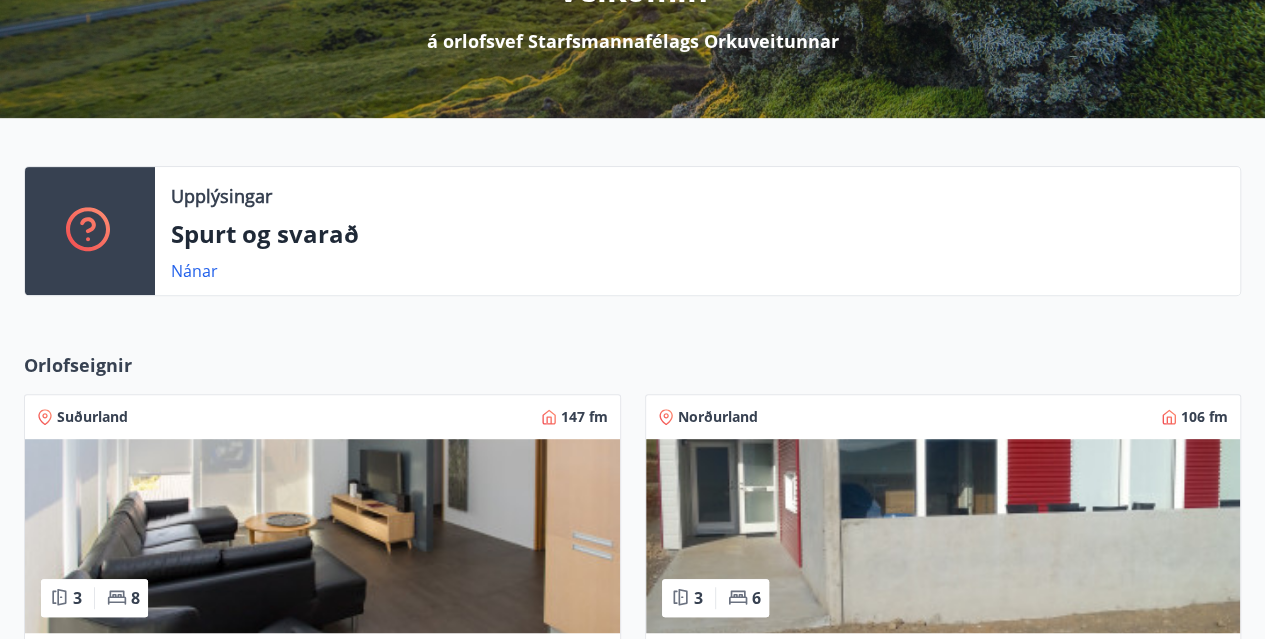 scroll, scrollTop: 0, scrollLeft: 0, axis: both 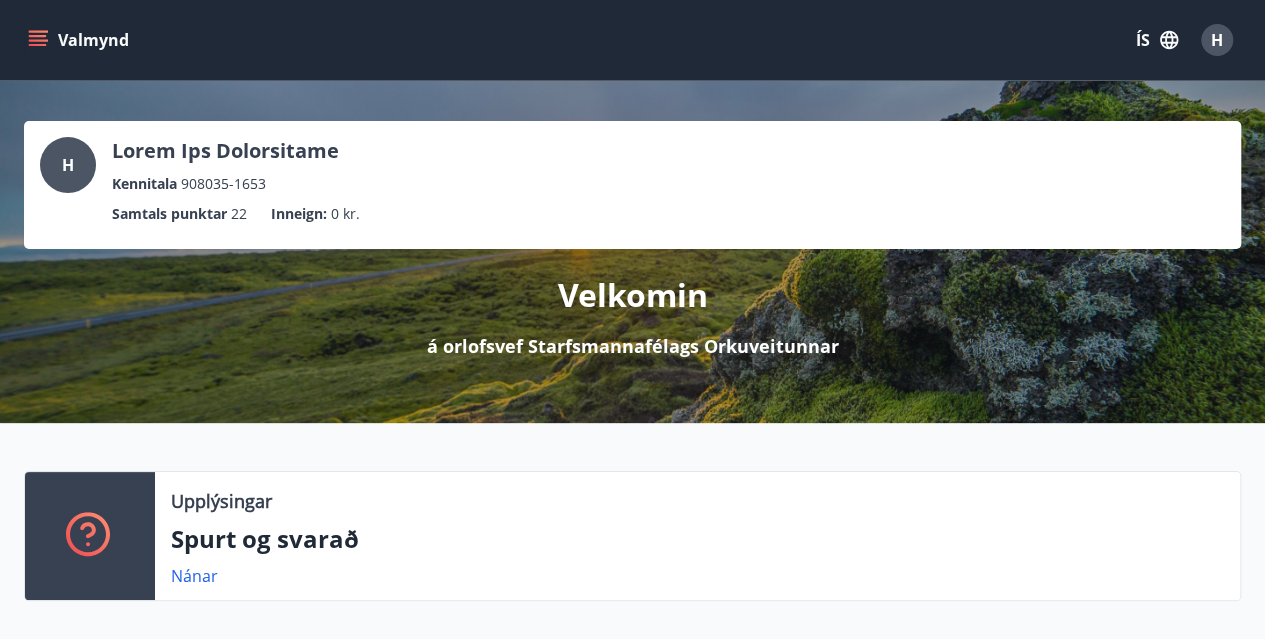 click on "Valmynd" at bounding box center [80, 40] 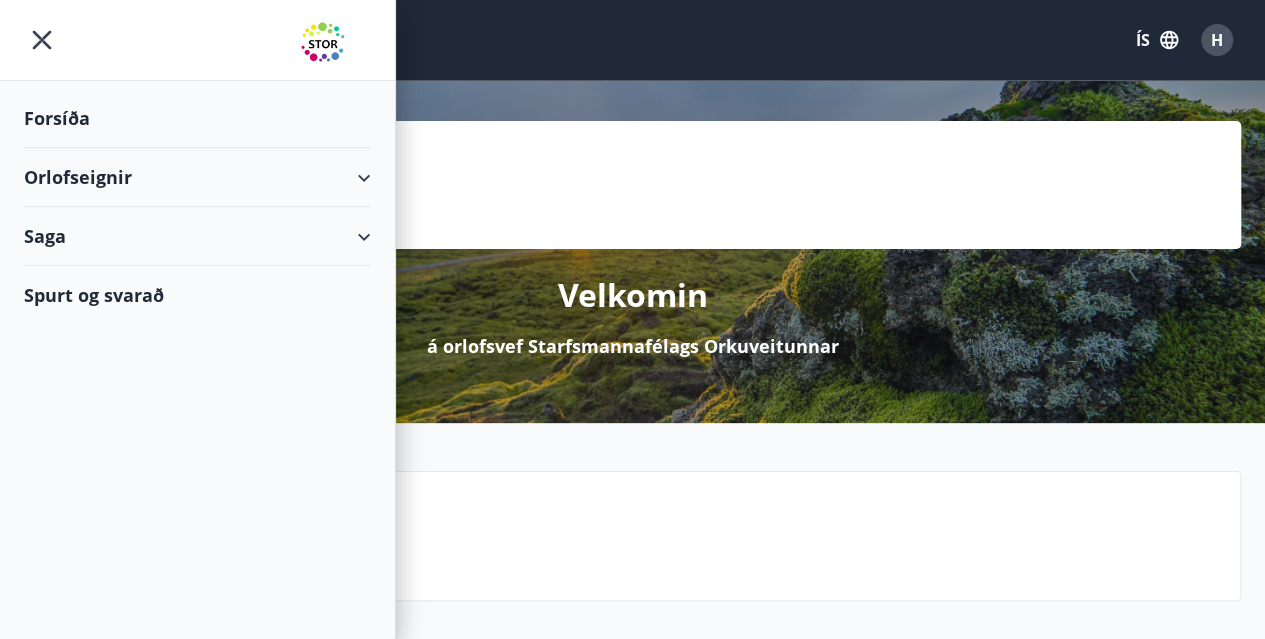 click on "Orlofseignir" at bounding box center (197, 177) 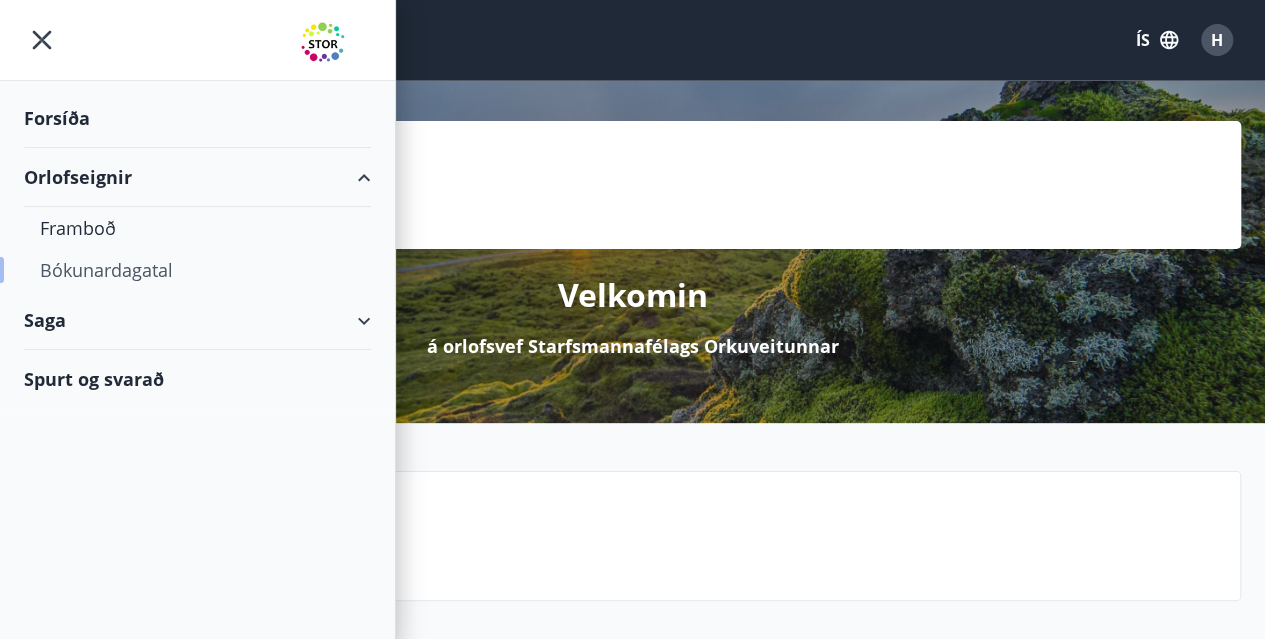 click on "Bókunardagatal" at bounding box center (197, 270) 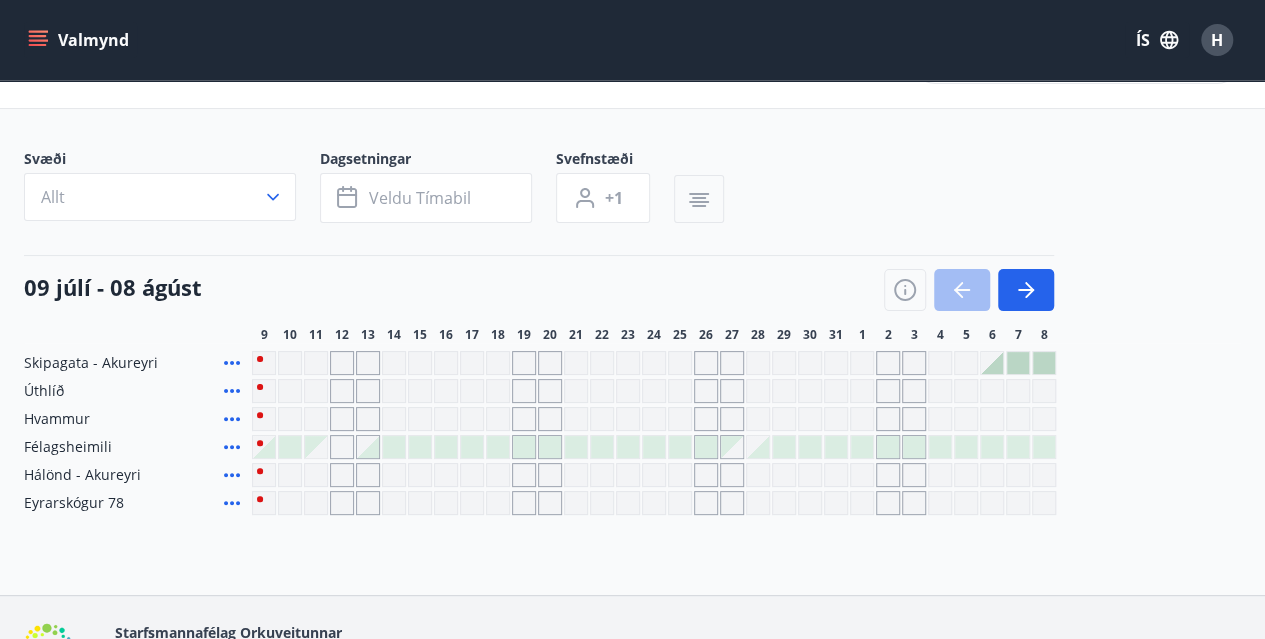 scroll, scrollTop: 100, scrollLeft: 0, axis: vertical 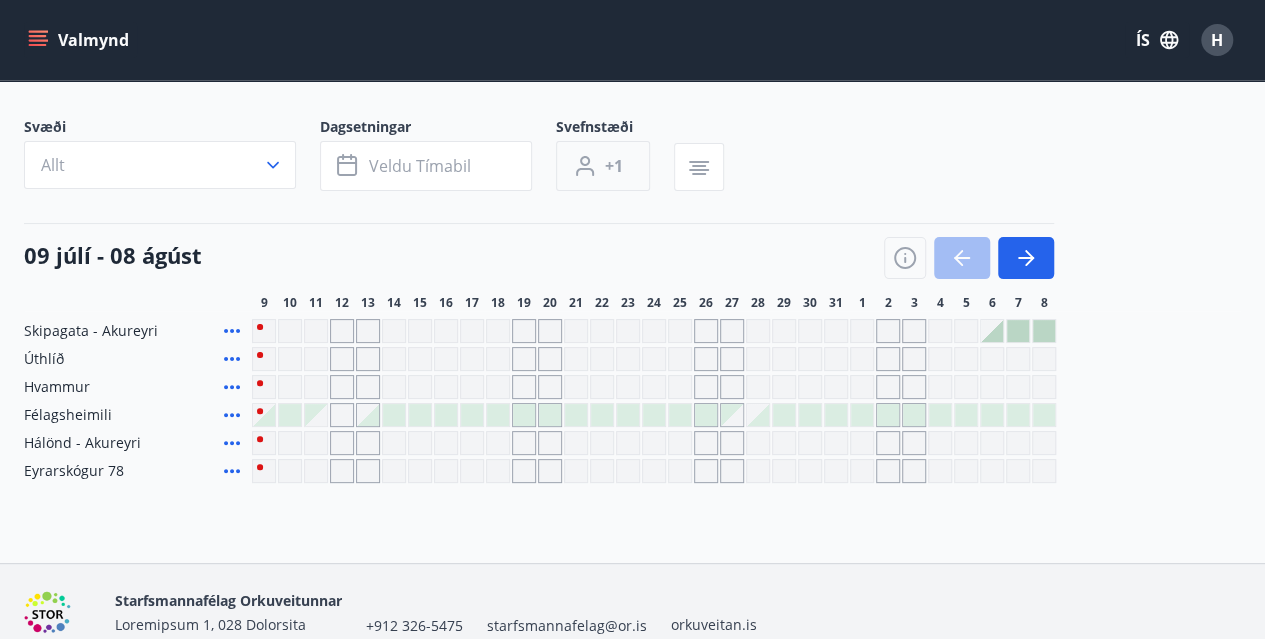 click on "+1" at bounding box center (614, 166) 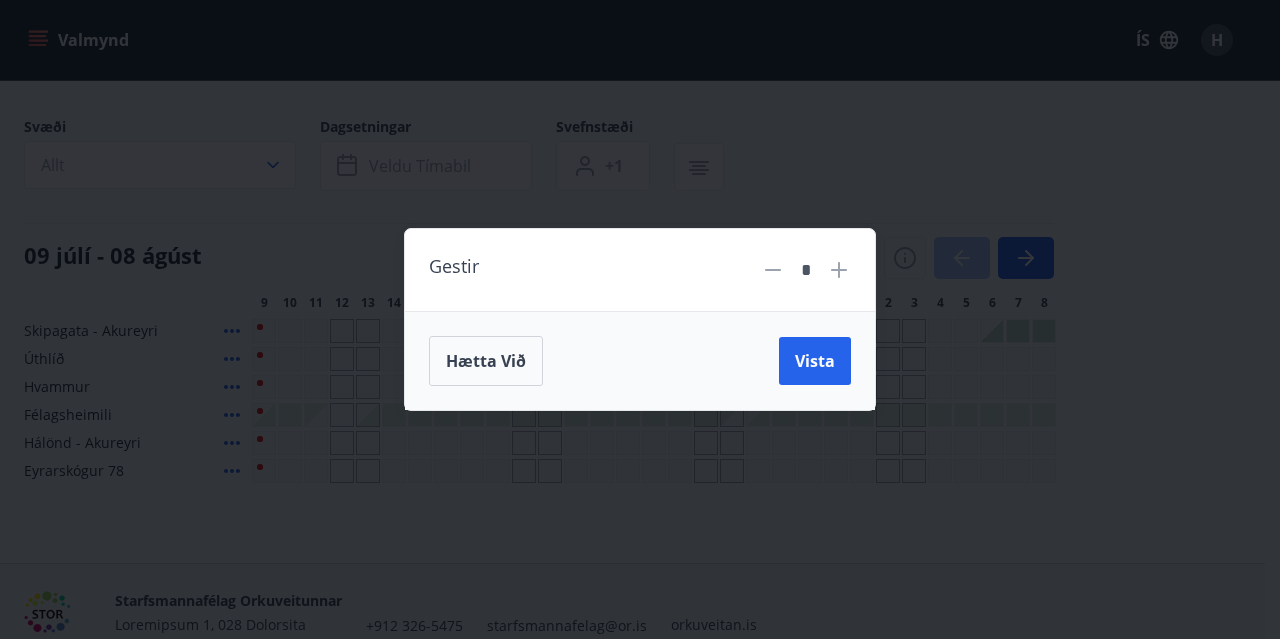 click at bounding box center (839, 270) 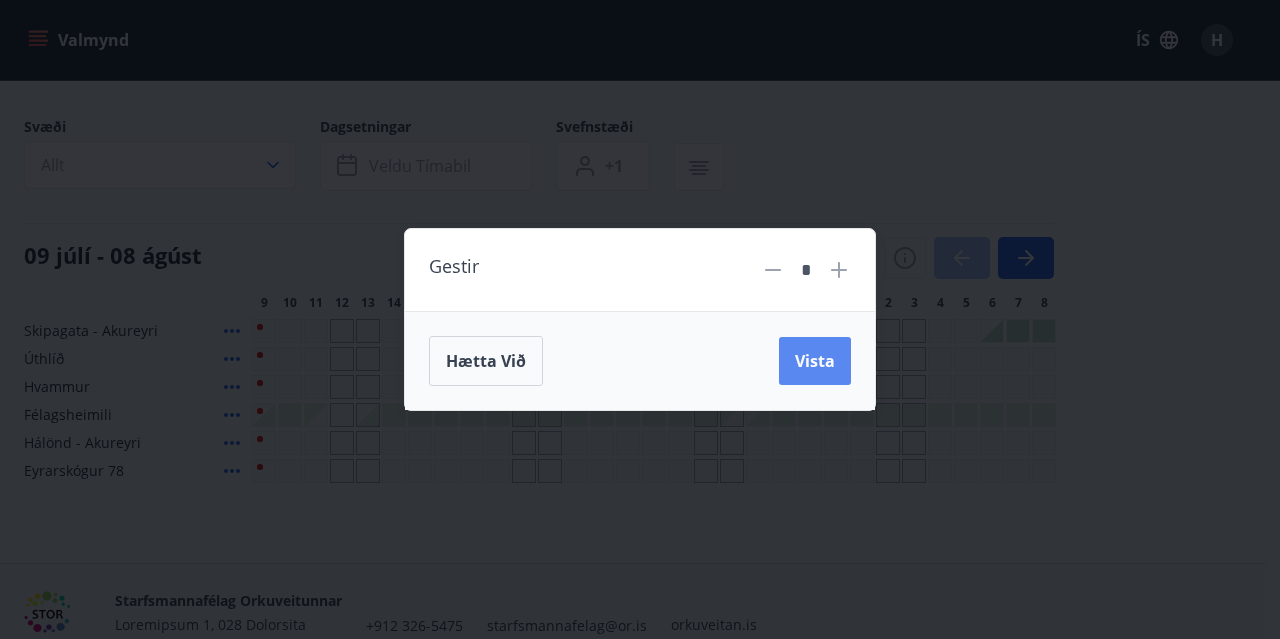 click on "Vista" at bounding box center (815, 361) 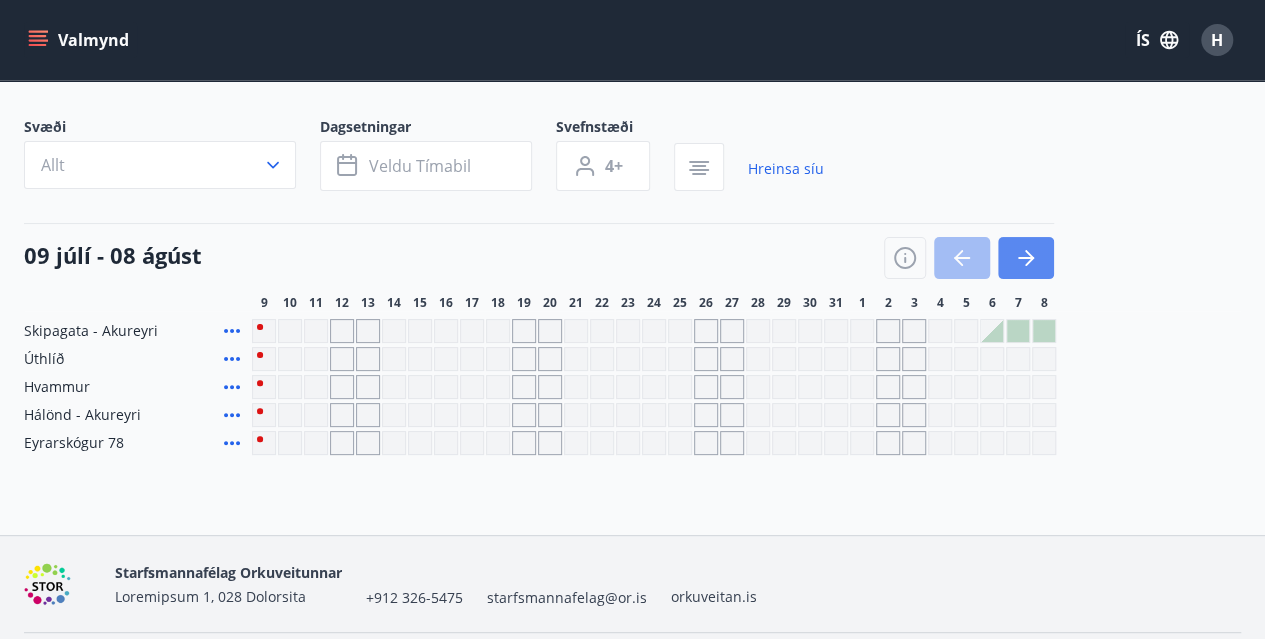 click at bounding box center [1026, 258] 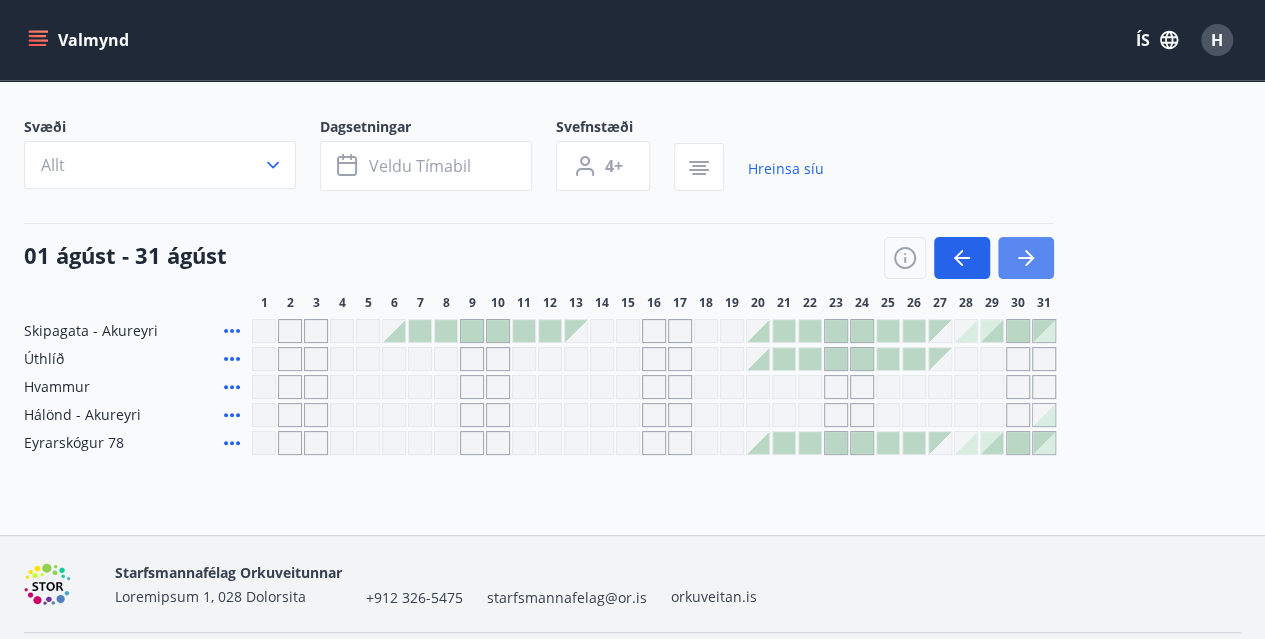 click at bounding box center (1026, 258) 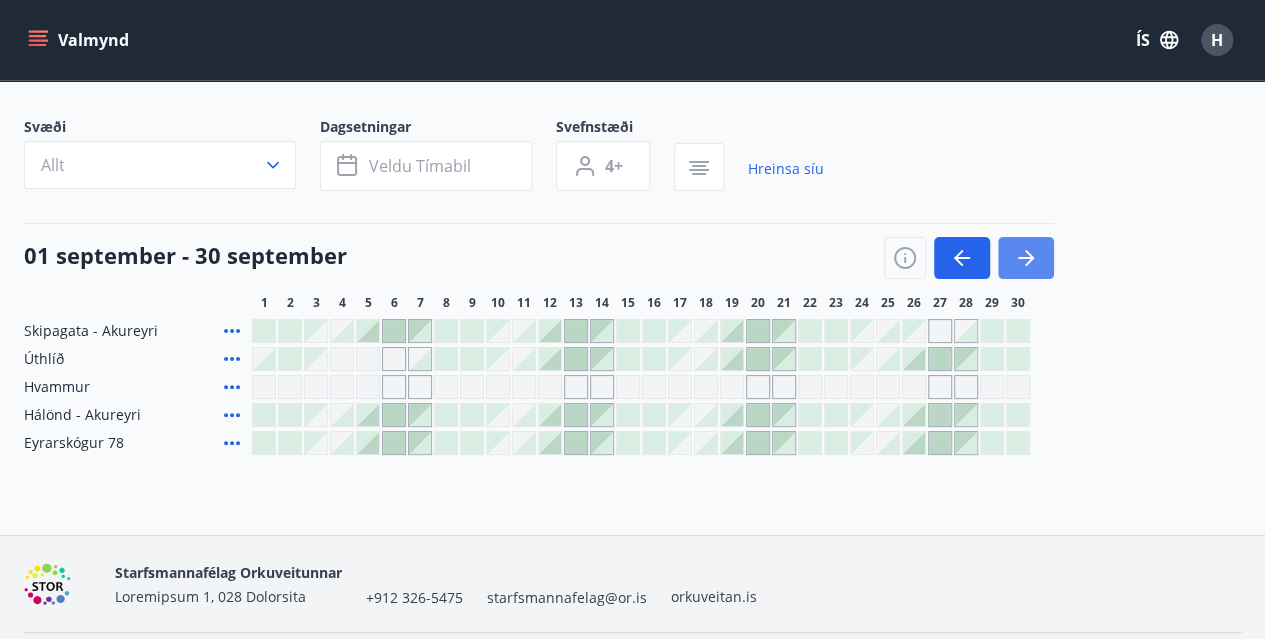 click at bounding box center (1026, 258) 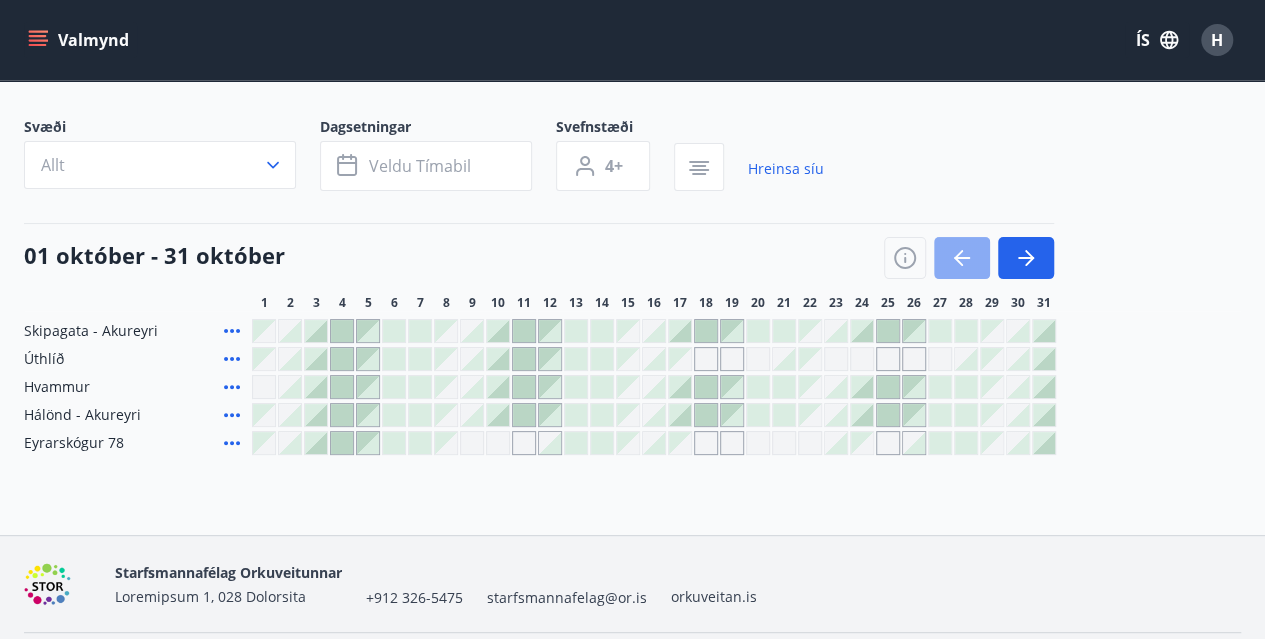 click at bounding box center [962, 258] 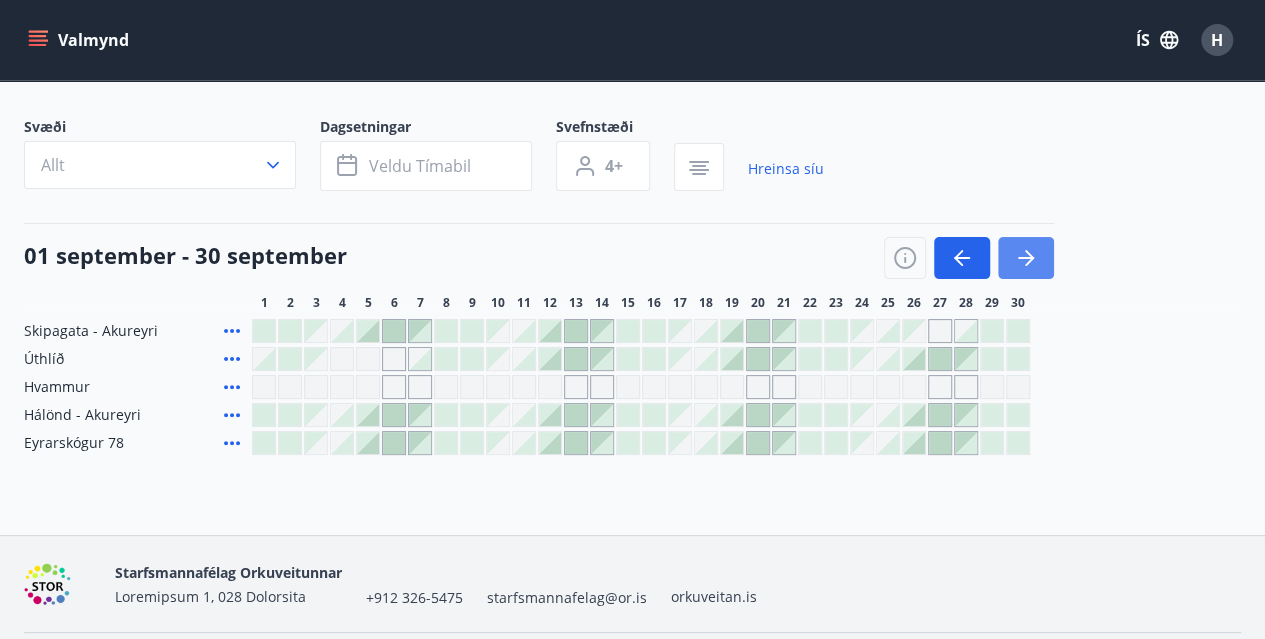 click at bounding box center [1026, 258] 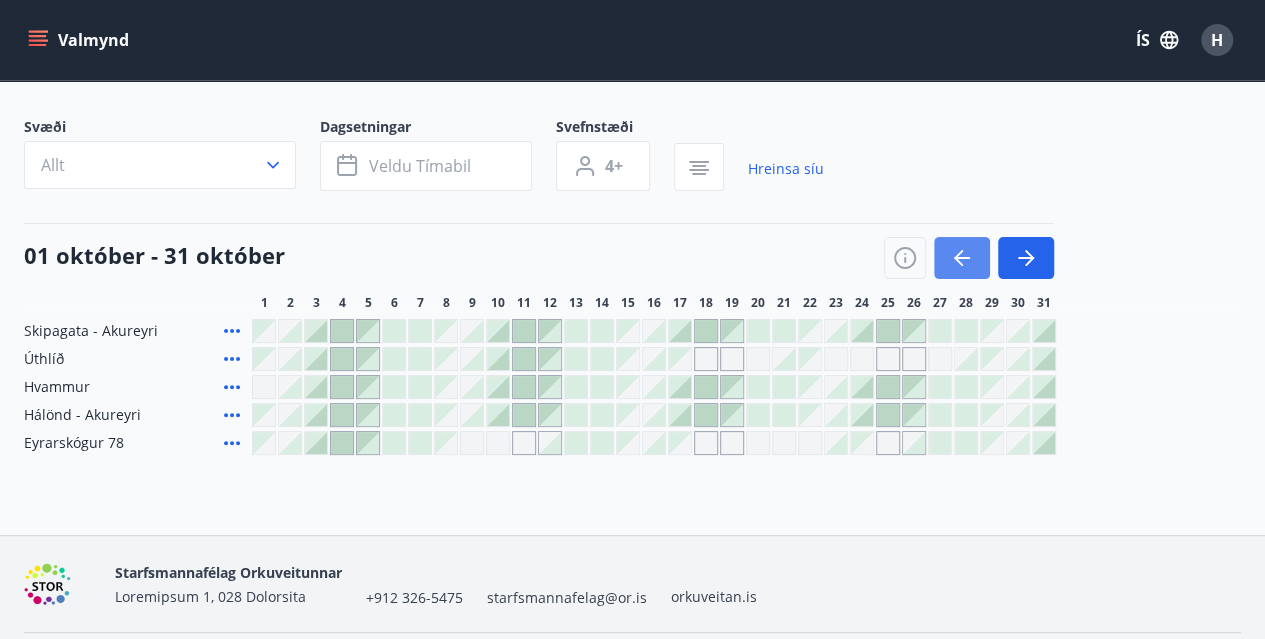 click at bounding box center [962, 258] 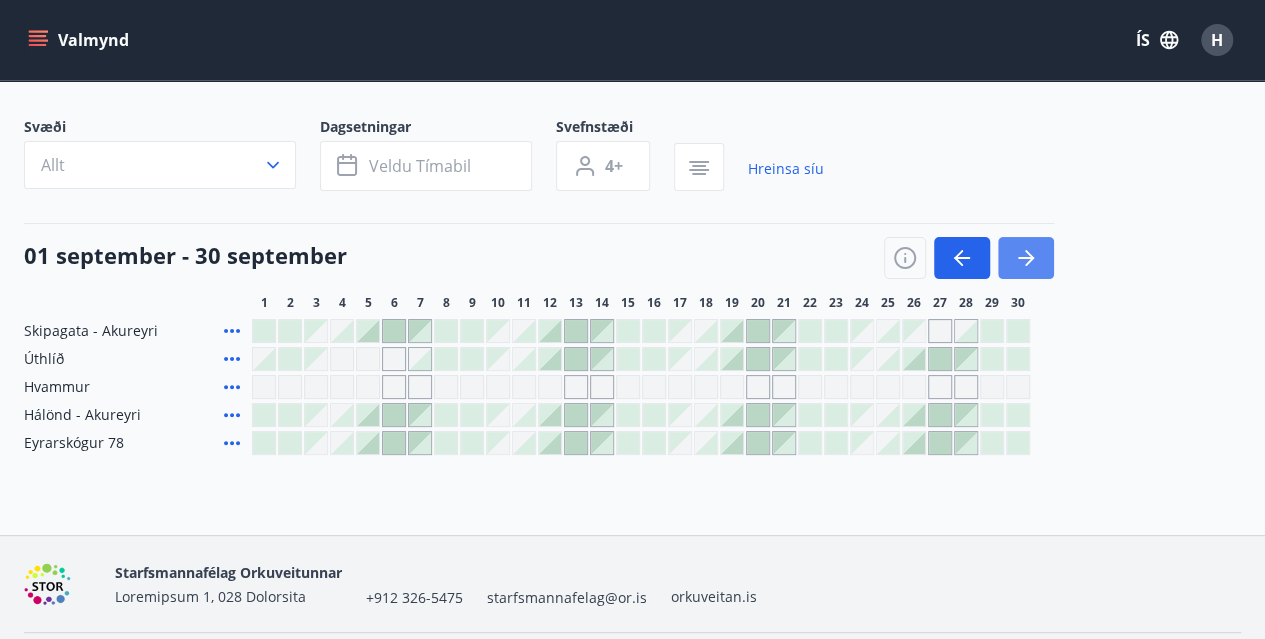 click at bounding box center (1026, 258) 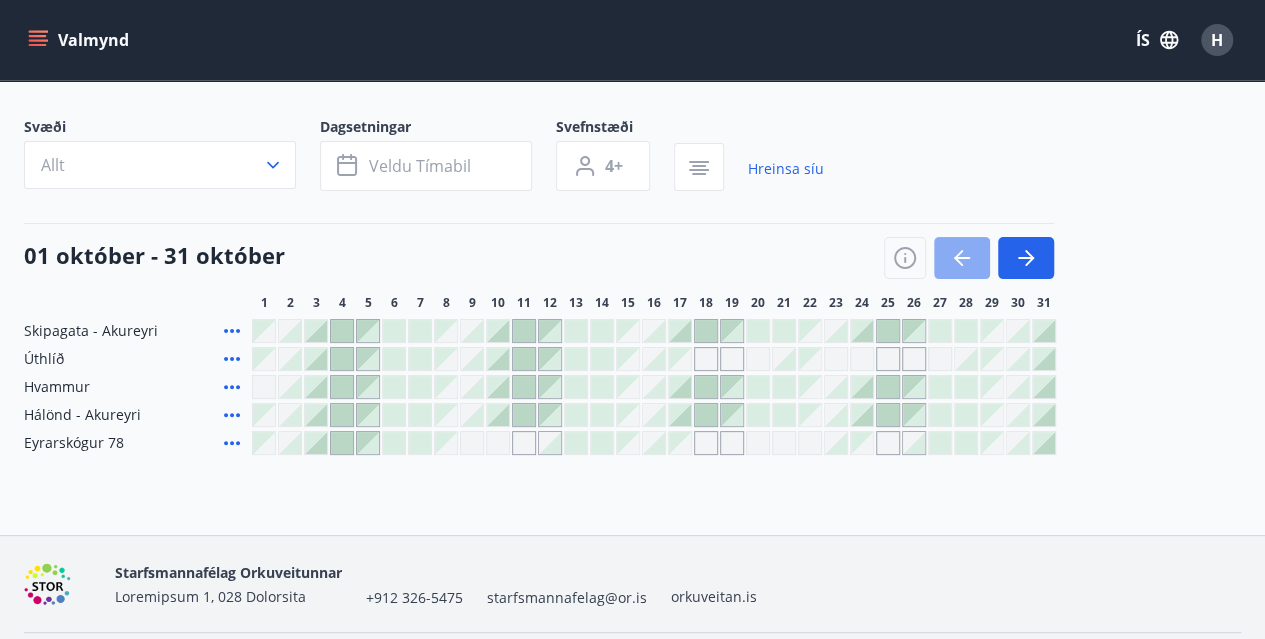 click at bounding box center (962, 258) 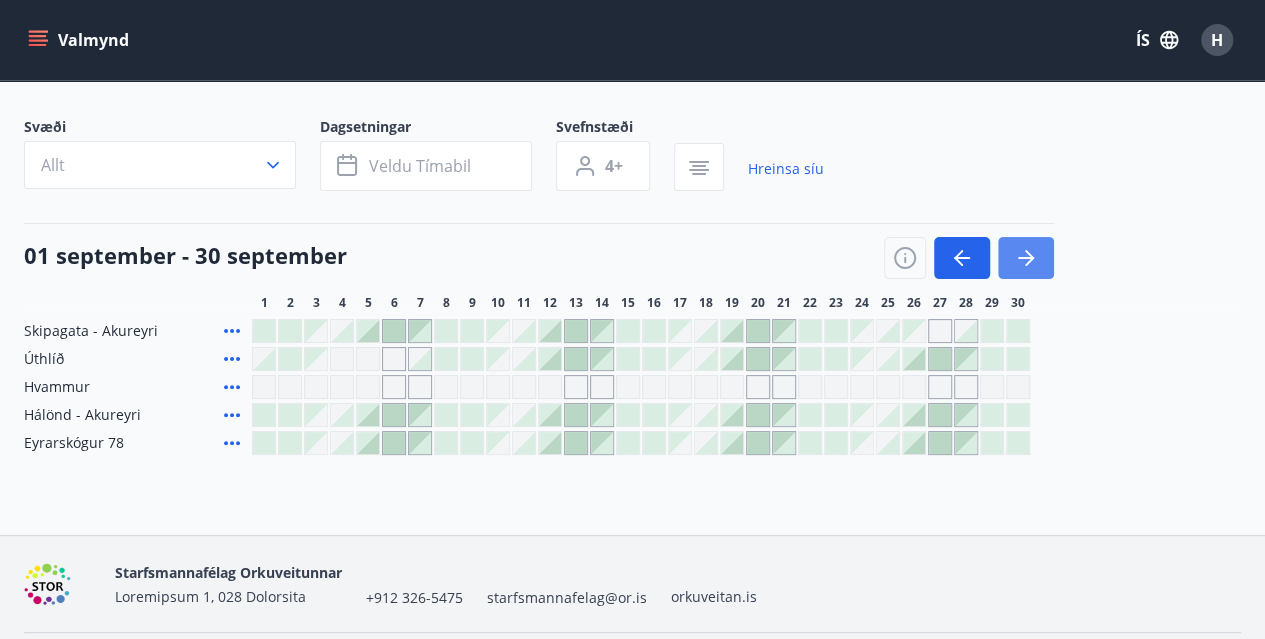 click at bounding box center [1026, 258] 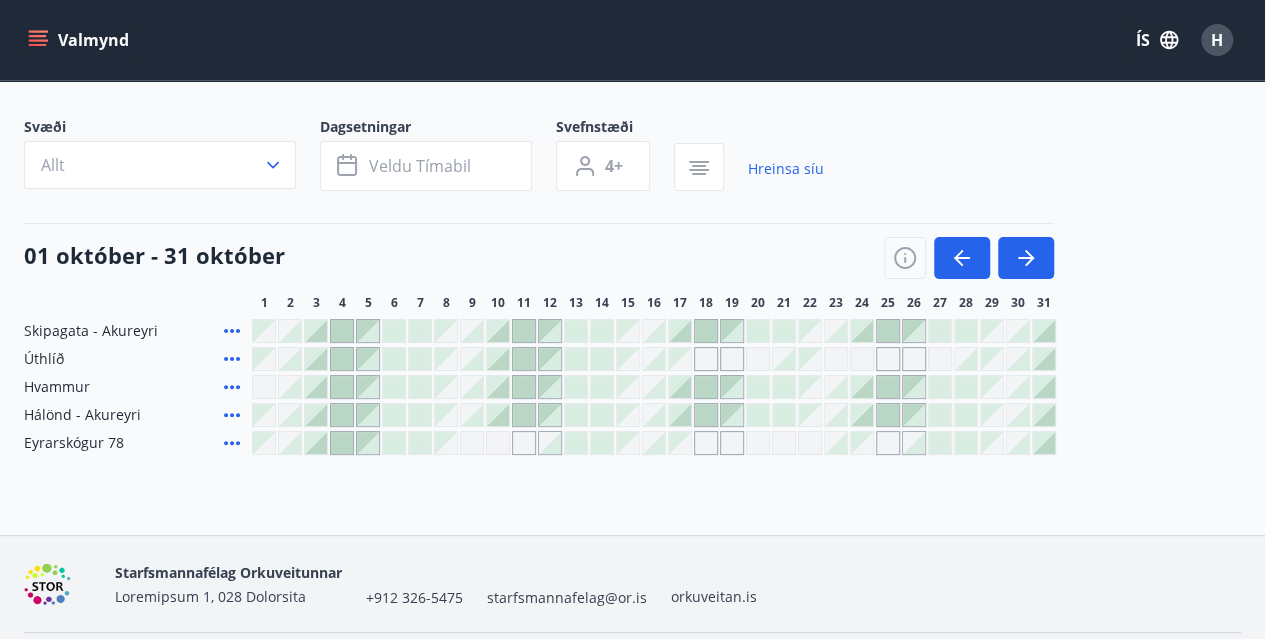 click at bounding box center [888, 359] 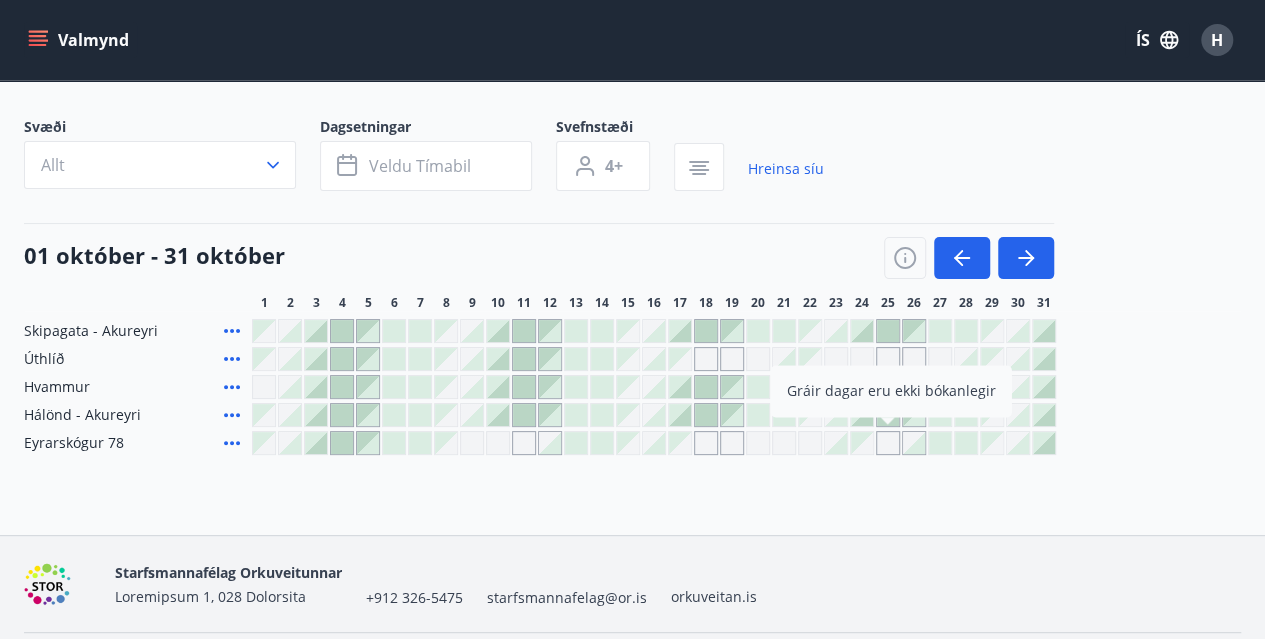 click at bounding box center (888, 359) 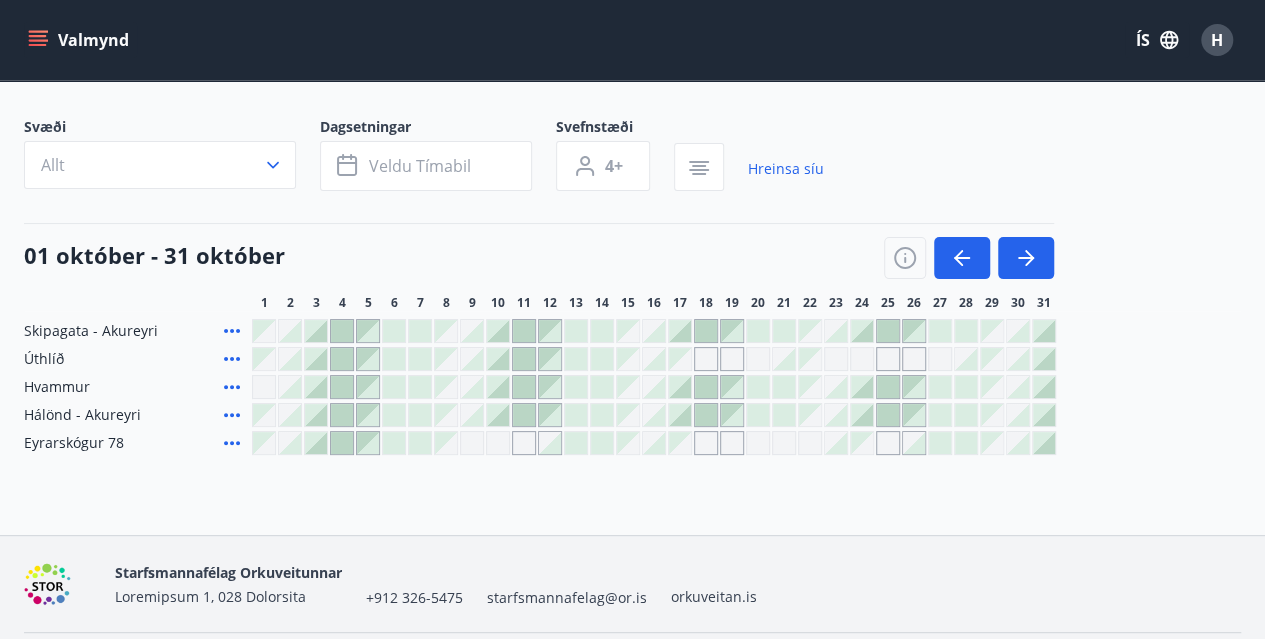 click at bounding box center (316, 331) 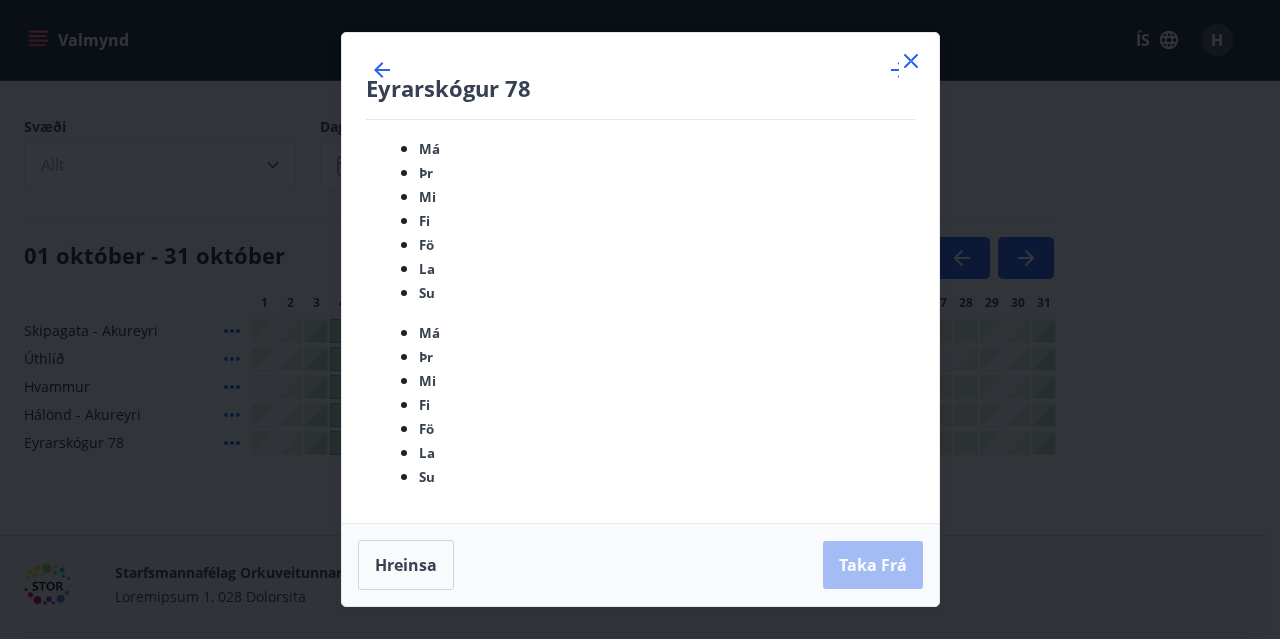 click on "5" at bounding box center (614, 902) 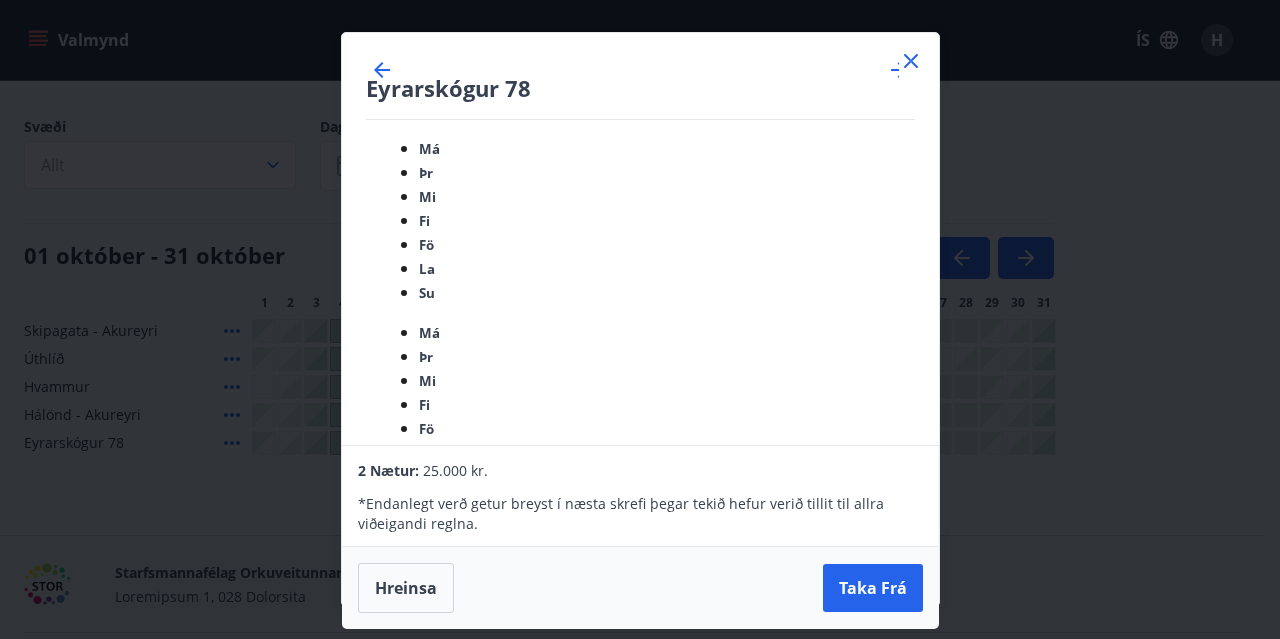 click on "3" at bounding box center (542, 902) 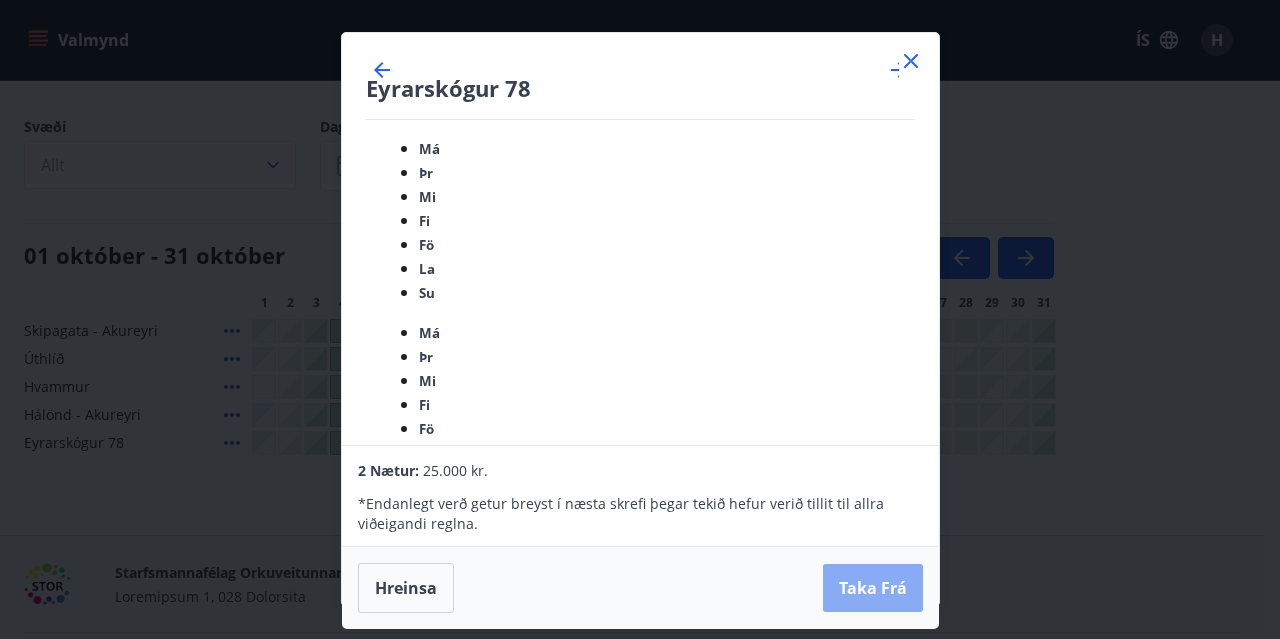 click on "Taka Frá" at bounding box center [873, 588] 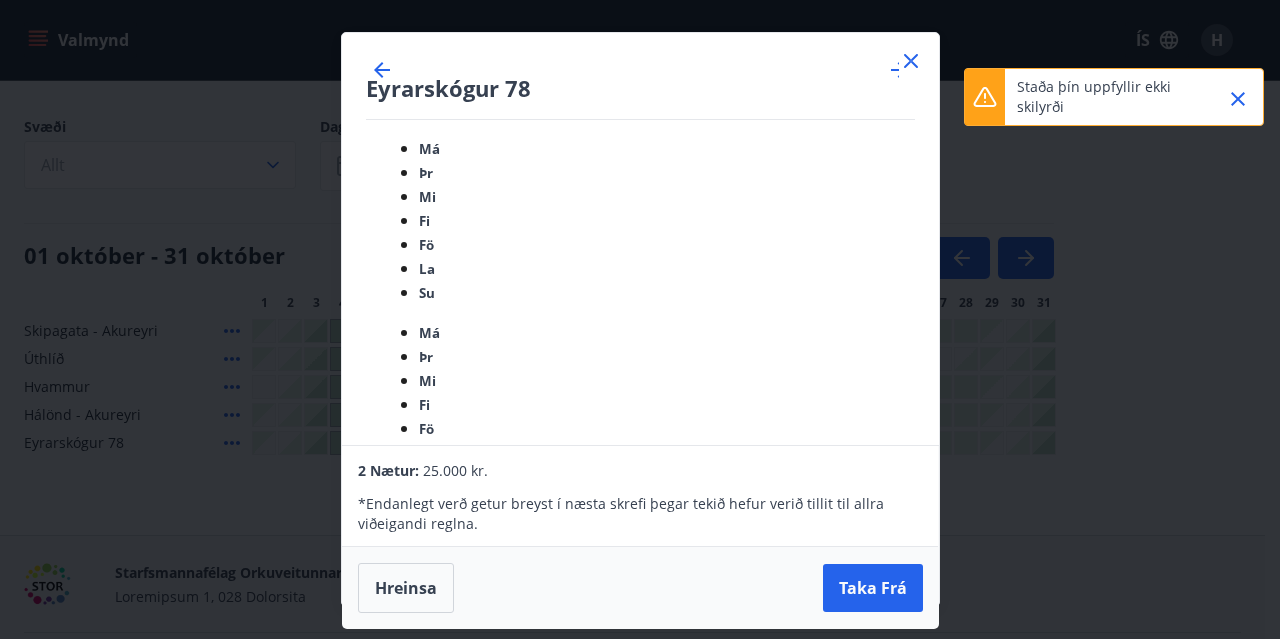 click on "Loremipsumd 44 Si Am Co Ad El Se Do Ei Te In Ut La Et Do magnaaliq 0167 1 0 6 2 7 6 6 7 1 72 91 75 28 06 57 30 64 01 93 27 62 39 00 94 75 50 41 63 50 89 enimadm 9696 3 6 0 5 7 3 6 6 7 31 00 42 19 29 94 84 39 83 39 37 84 88 76 81 86 75 82 53 58 14 03 veniamqu 8839 2 0 9 7 2 0 0 2 1 66 71 65 25 01 42 03 85 09 97 33 17 30 54 89 79 91 92 14 52 97 nostrude 3997 1 2 2 6 5 1 6 2 1 25 22 30 00 78 55 80 81 16 42 63 00 44 48 40 60 61 59 35 35 20 31 6 Ullam: 28.762 la. * Nisialiqu exea commo conseq d autei inrepr volup velit essec fugia nullap exc sinto cupidatatn proide. Suntcul Quio Des" at bounding box center [640, 319] 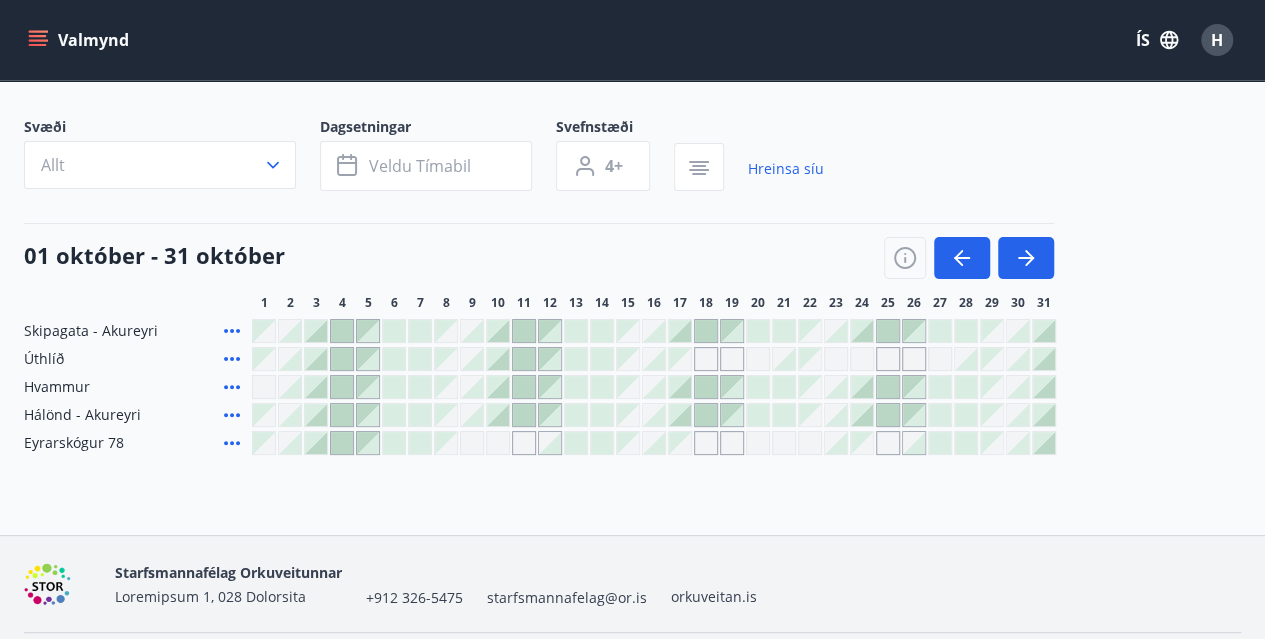 drag, startPoint x: 1175, startPoint y: 324, endPoint x: 1188, endPoint y: 333, distance: 15.811388 